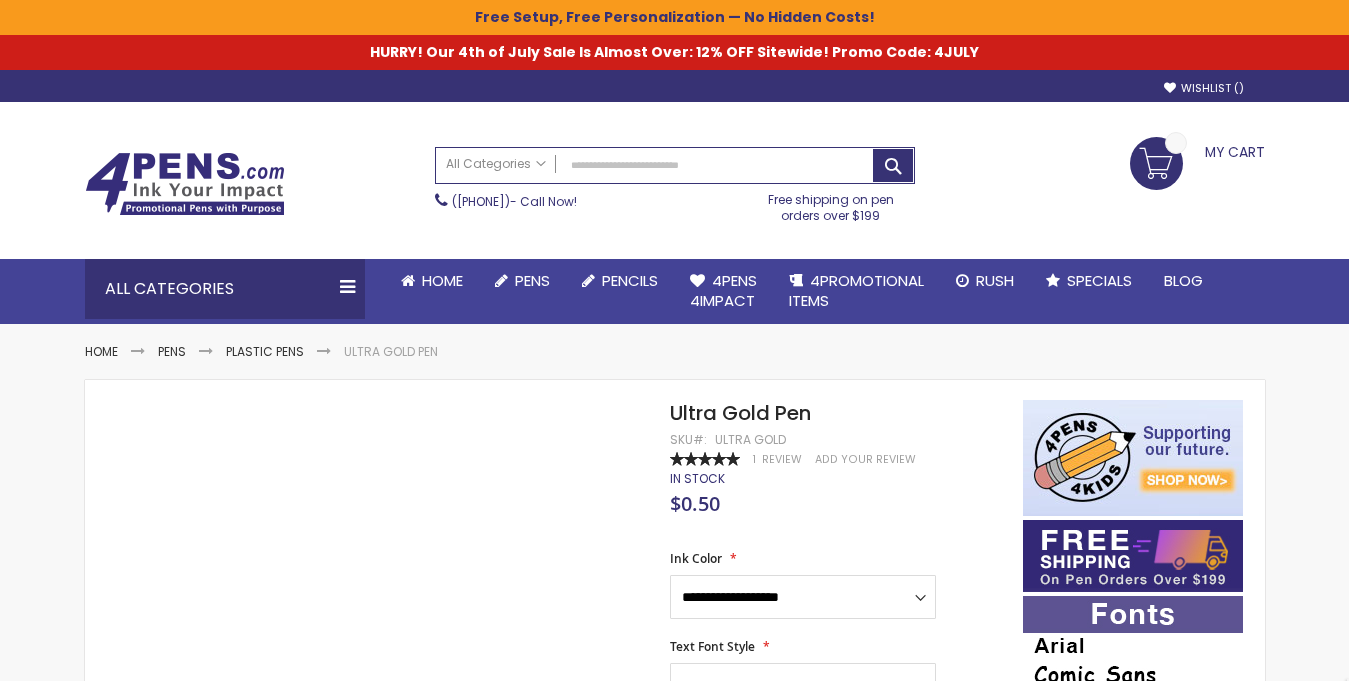 scroll, scrollTop: 0, scrollLeft: 0, axis: both 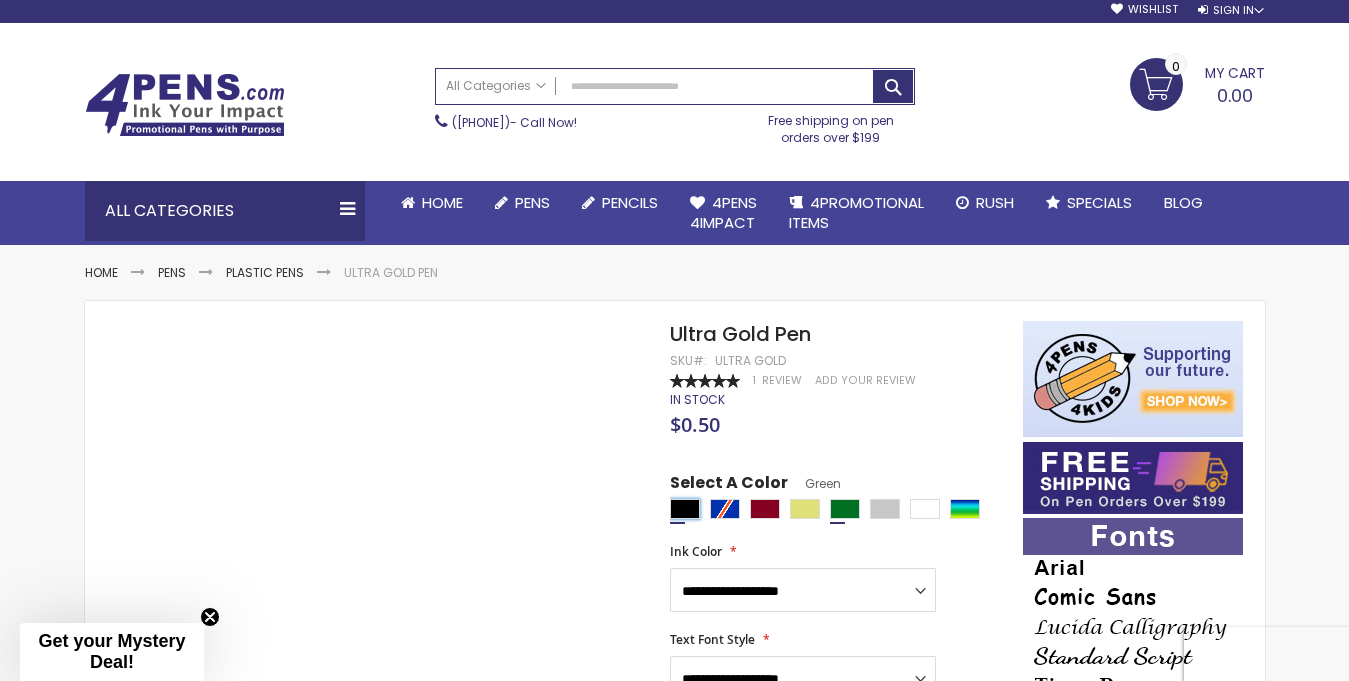 click at bounding box center (685, 509) 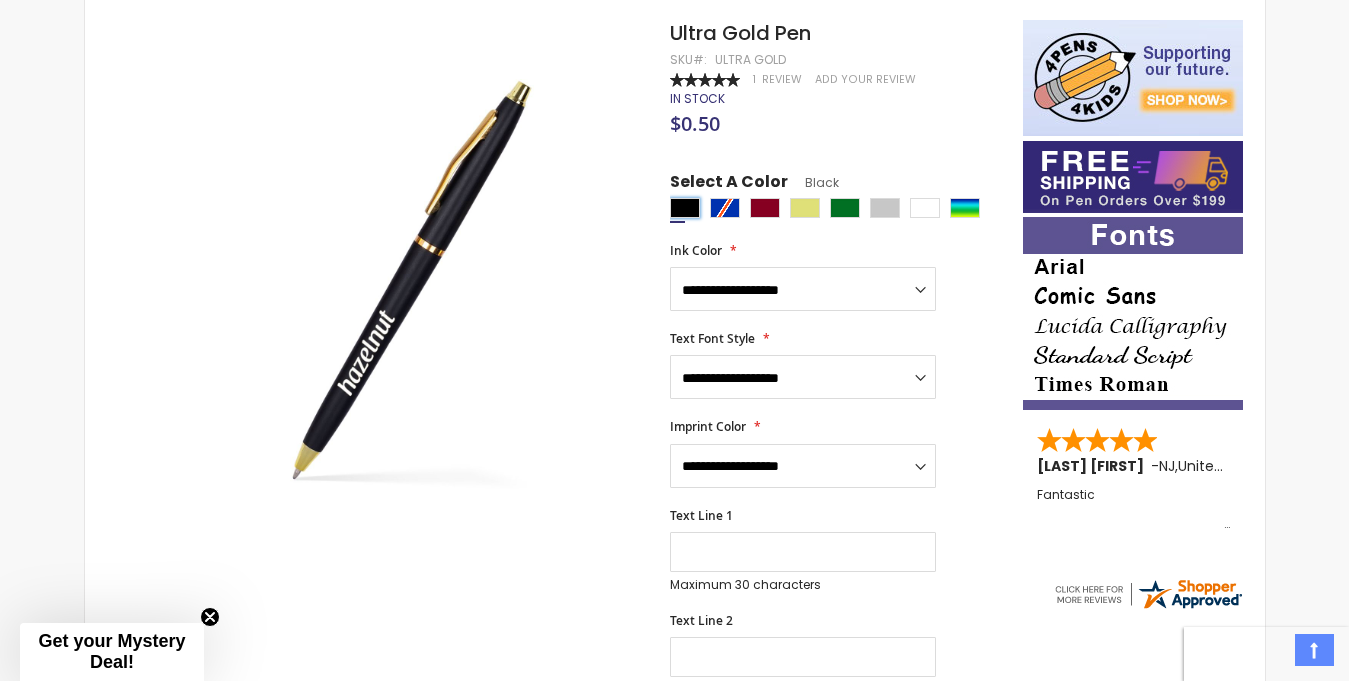 scroll, scrollTop: 451, scrollLeft: 0, axis: vertical 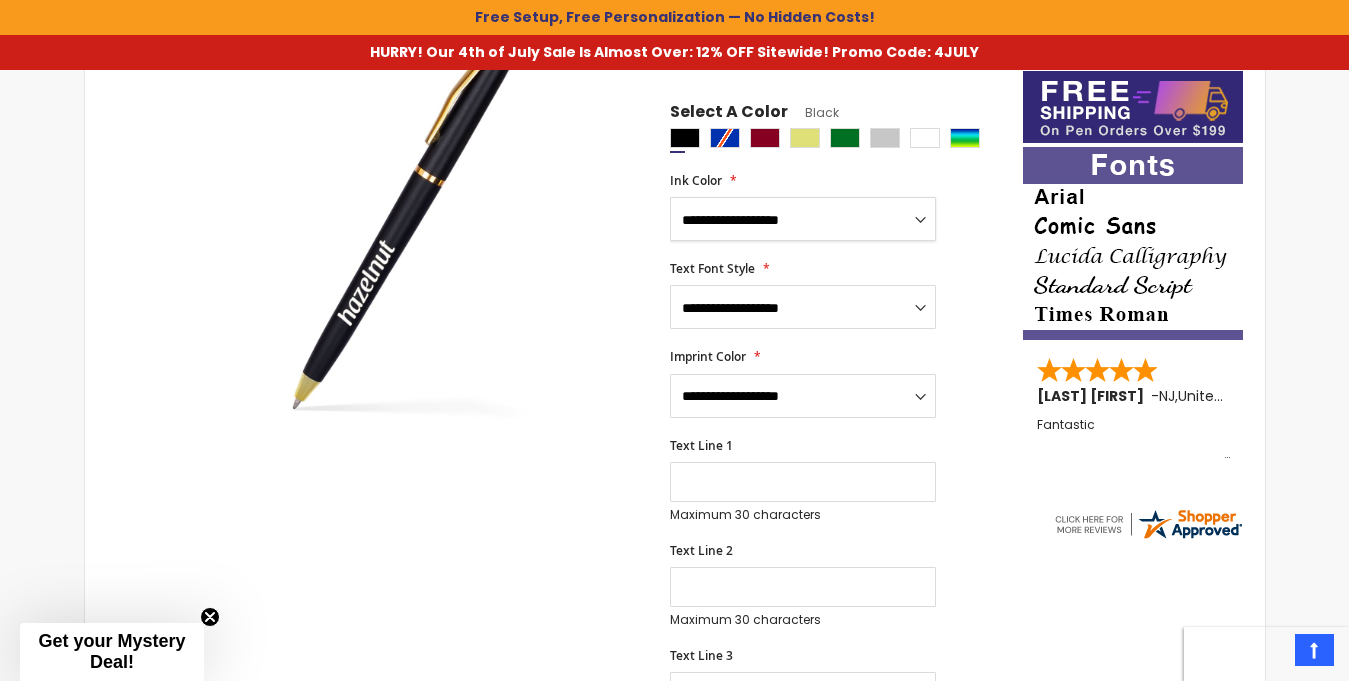 click on "**********" at bounding box center [803, 219] 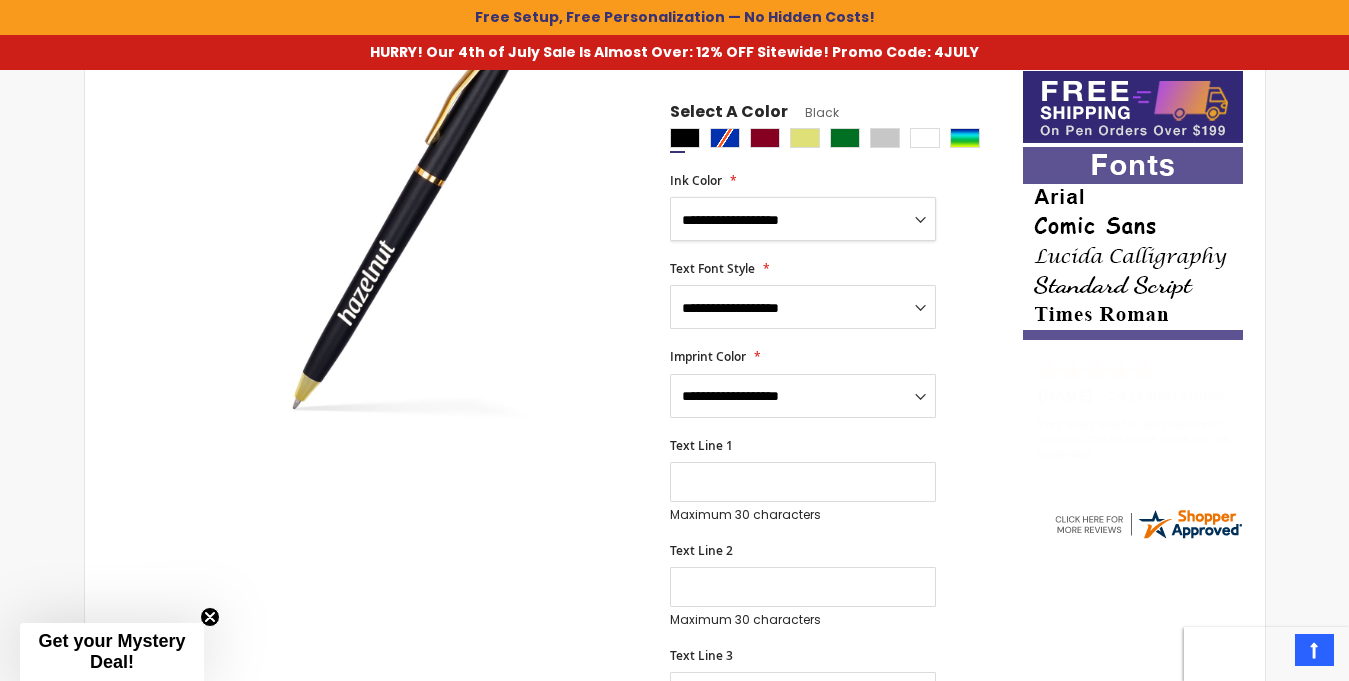 select on "****" 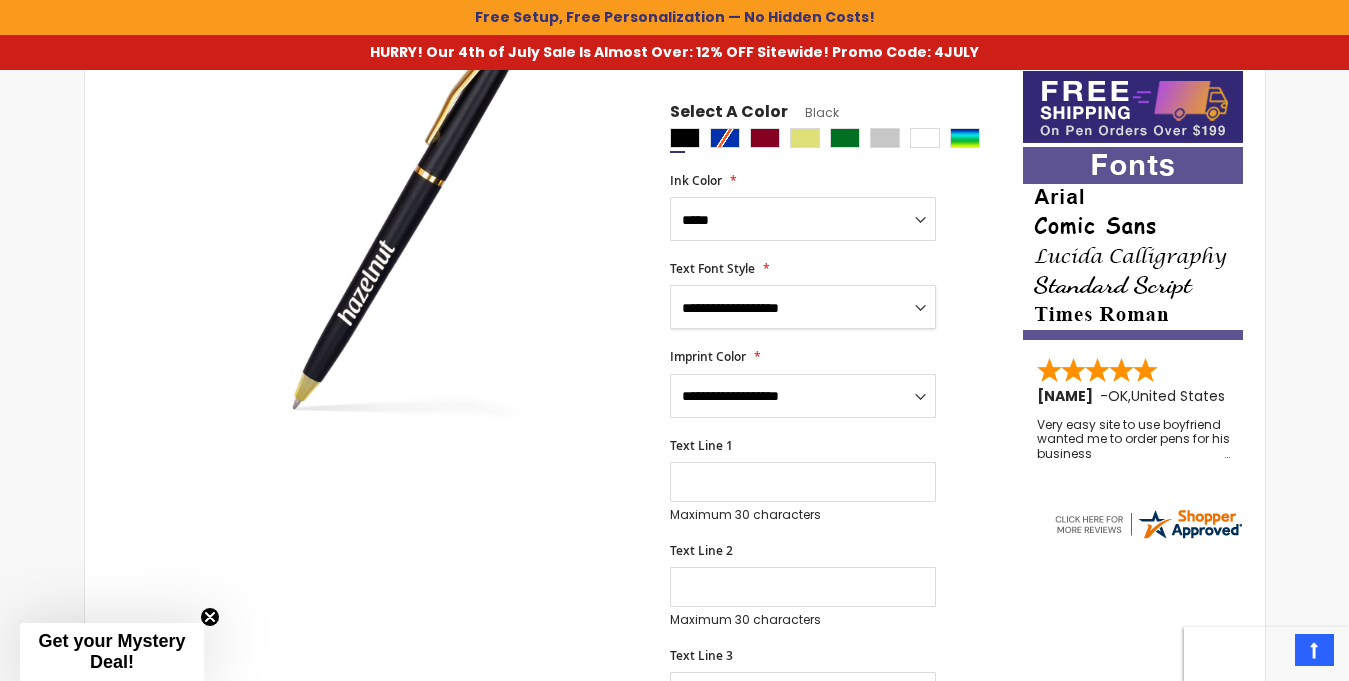 click on "**********" at bounding box center (803, 307) 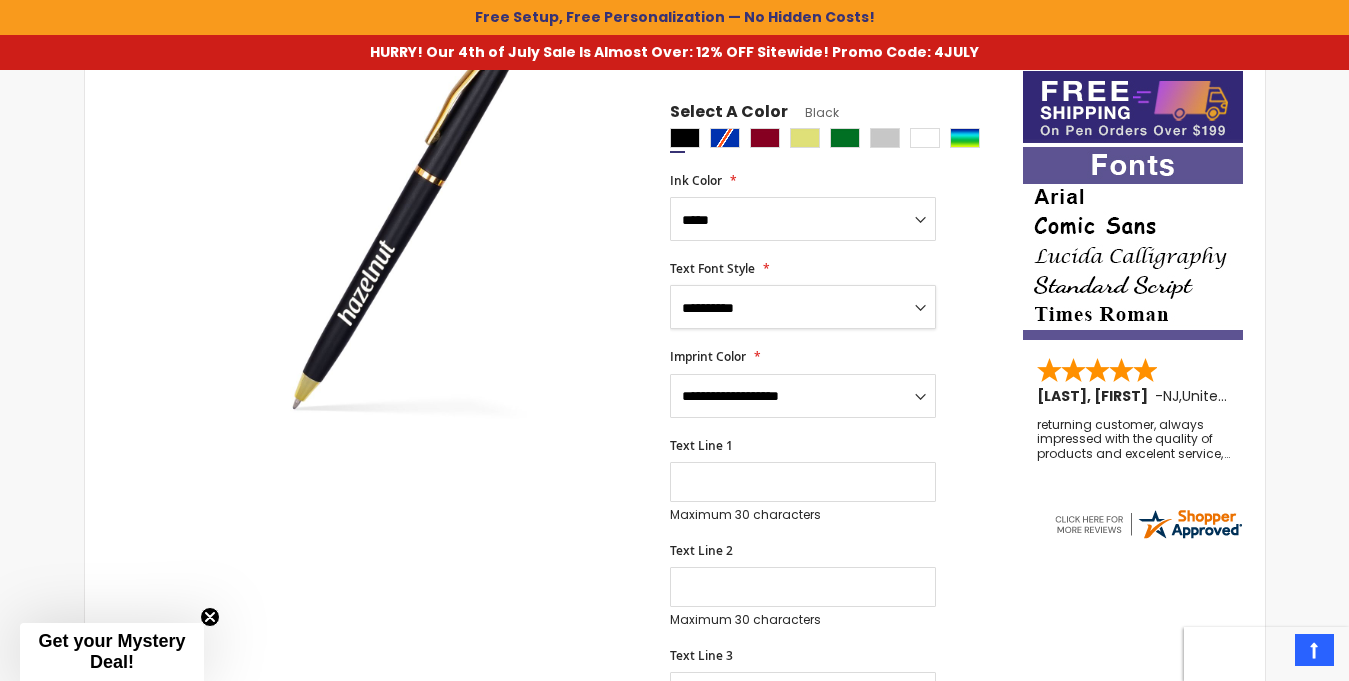 click on "**********" at bounding box center [803, 307] 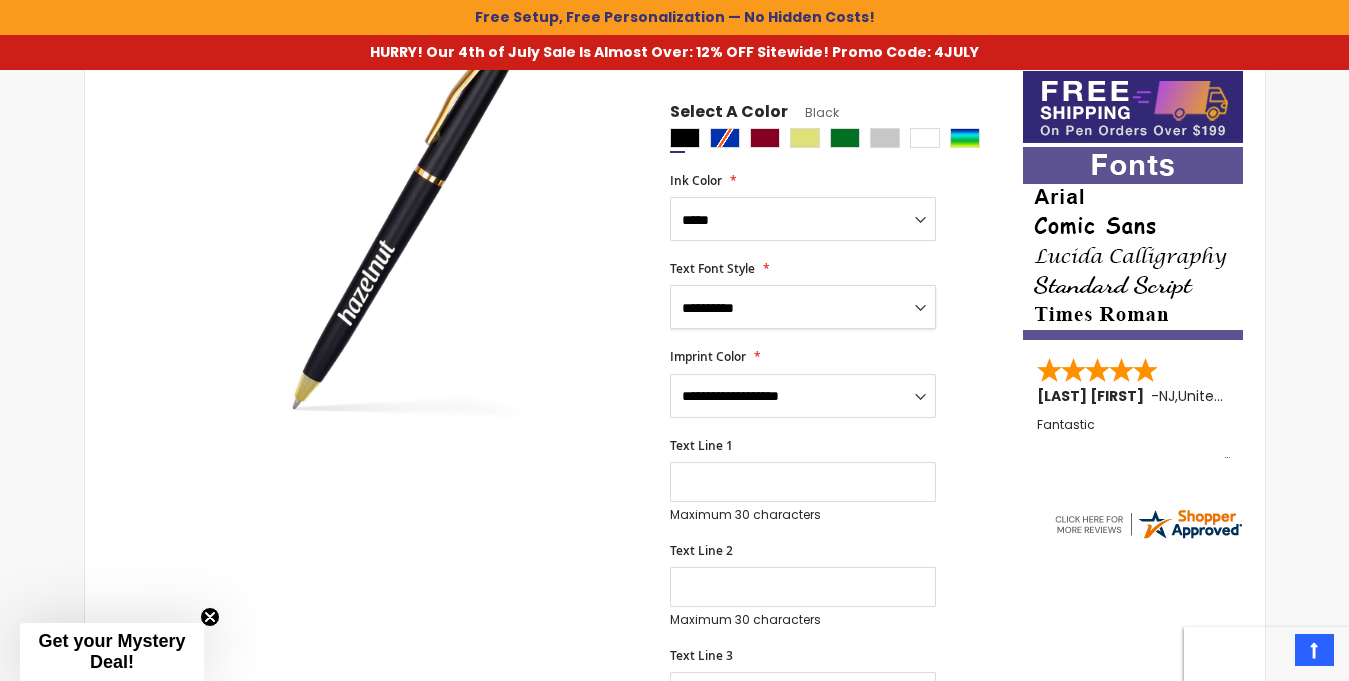 click on "**********" at bounding box center [803, 307] 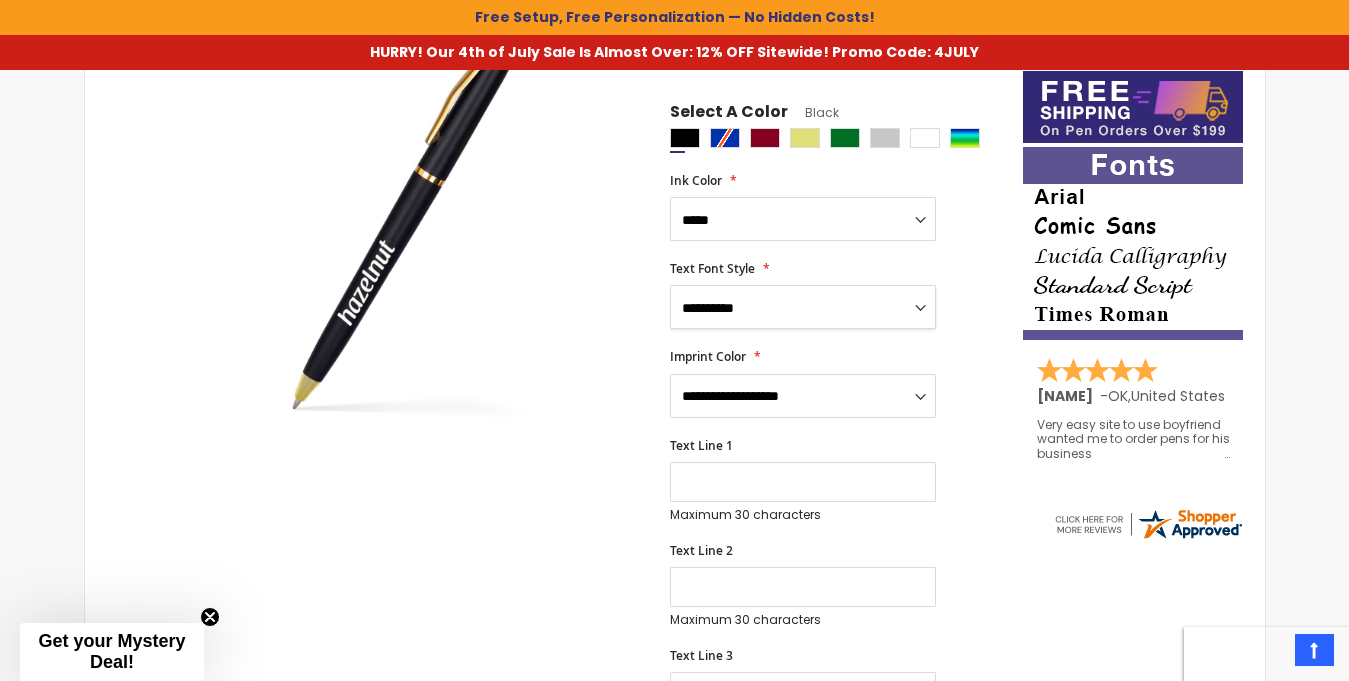 select on "****" 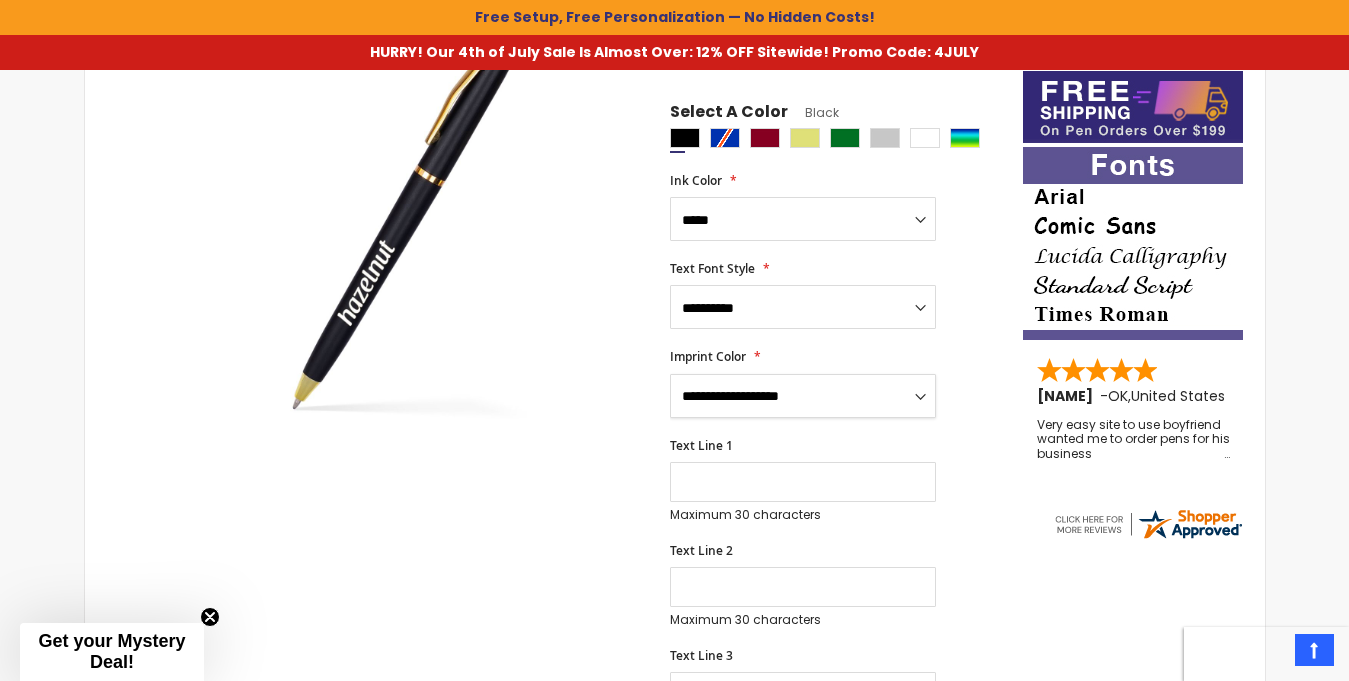 click on "**********" at bounding box center [803, 396] 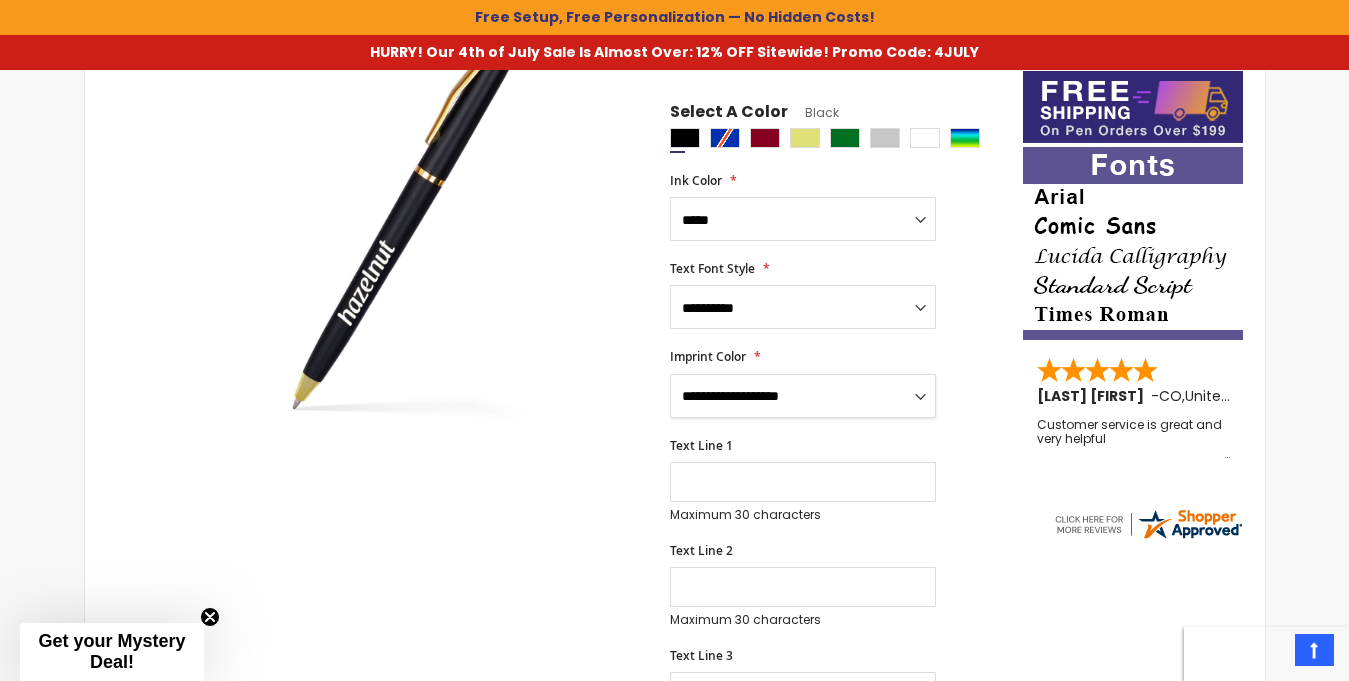 select on "****" 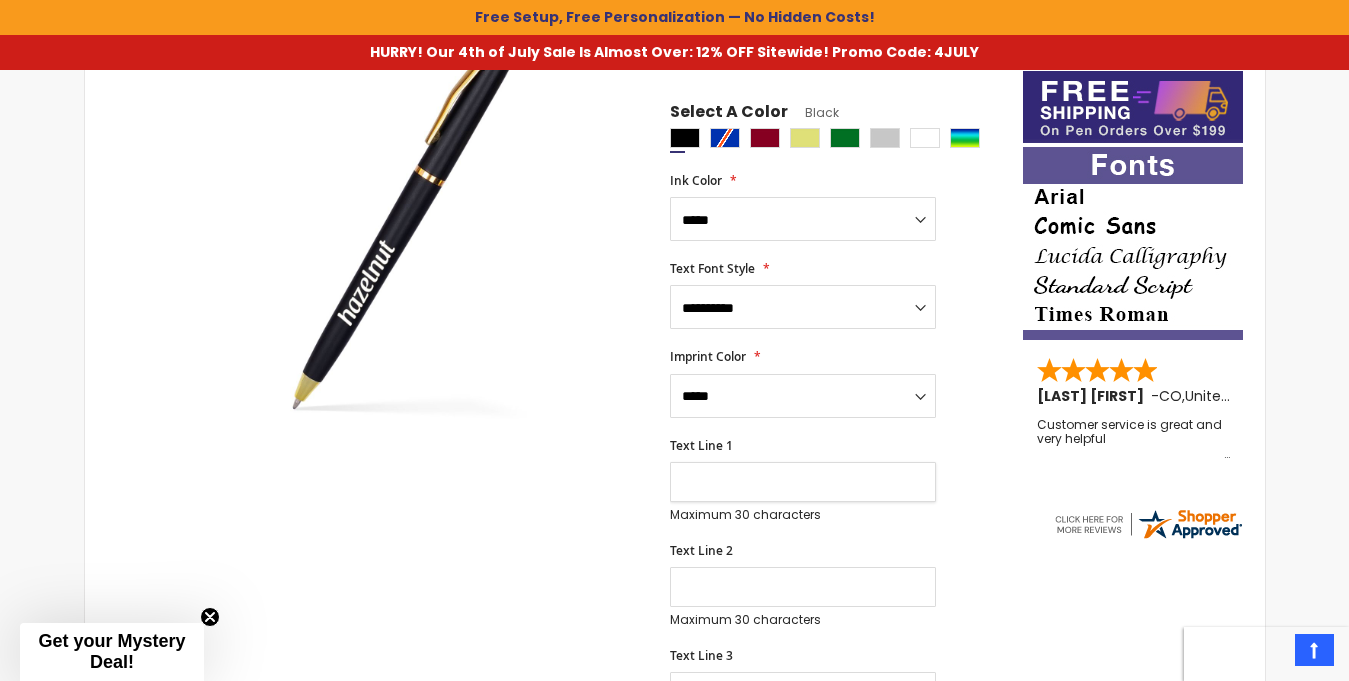 click on "Text Line 1" at bounding box center [803, 482] 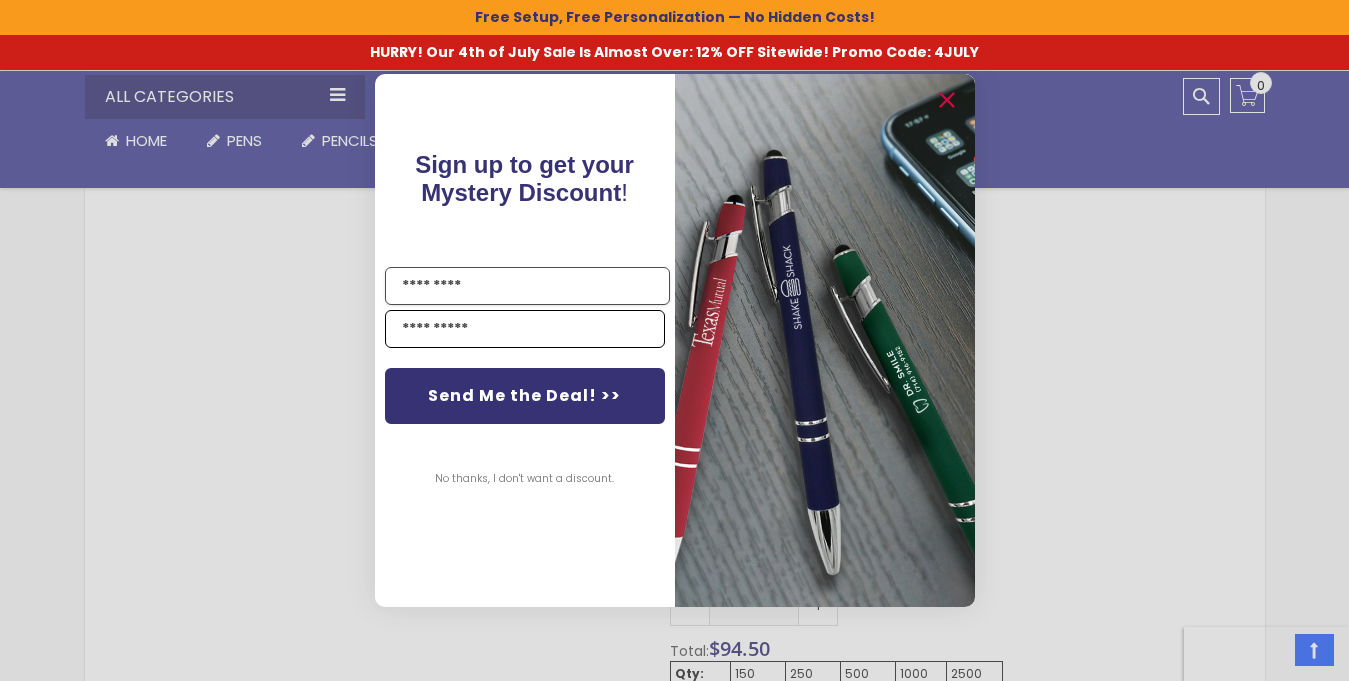 scroll, scrollTop: 979, scrollLeft: 0, axis: vertical 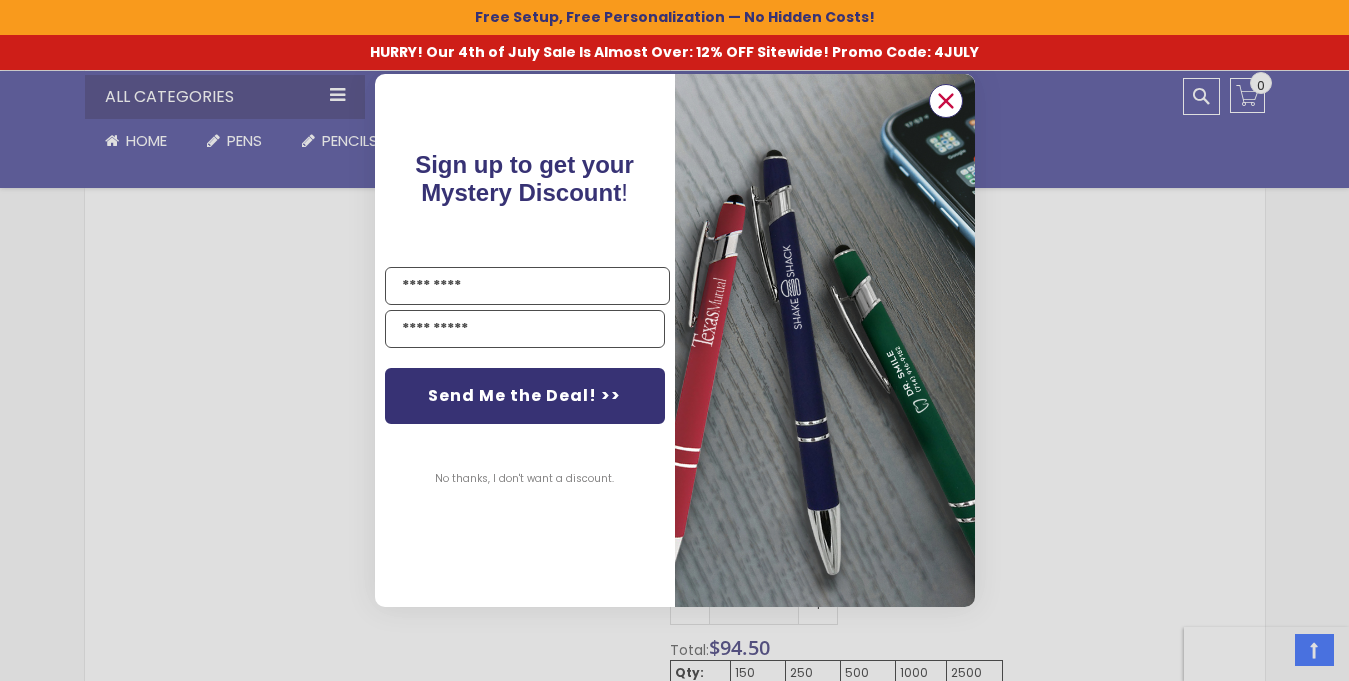click at bounding box center (945, 100) 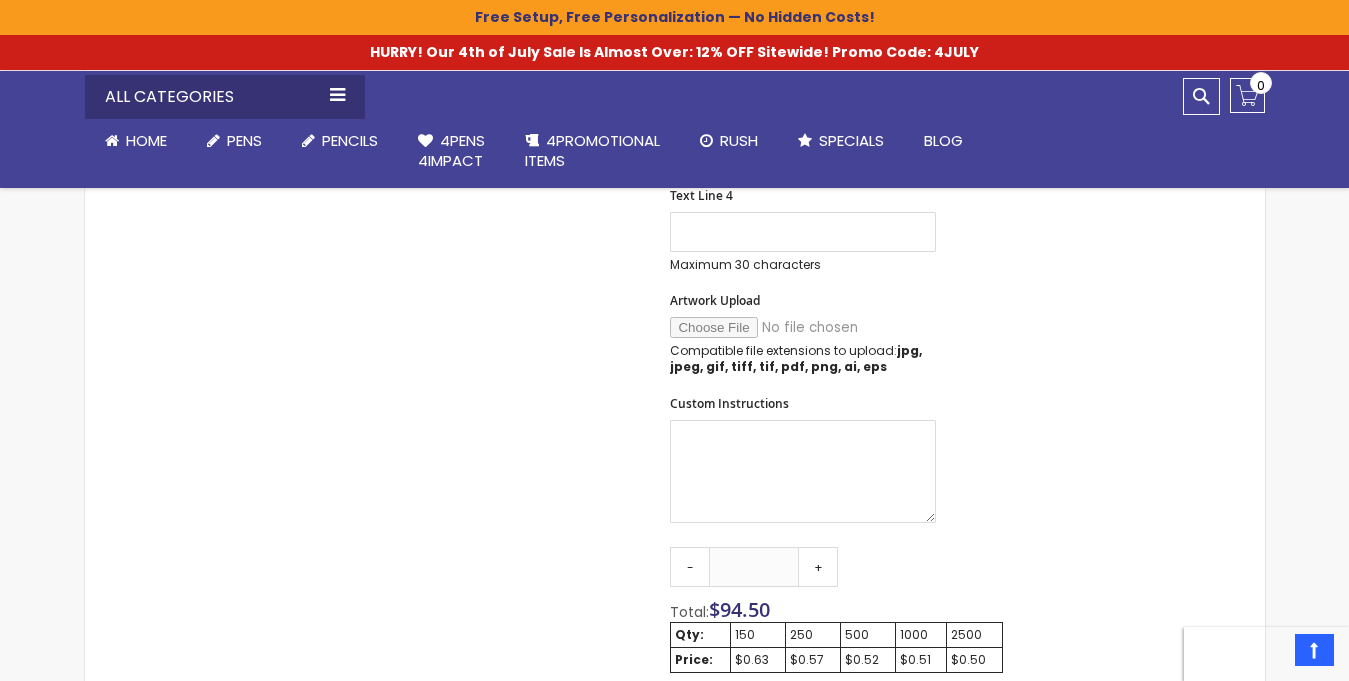 scroll, scrollTop: 1125, scrollLeft: 0, axis: vertical 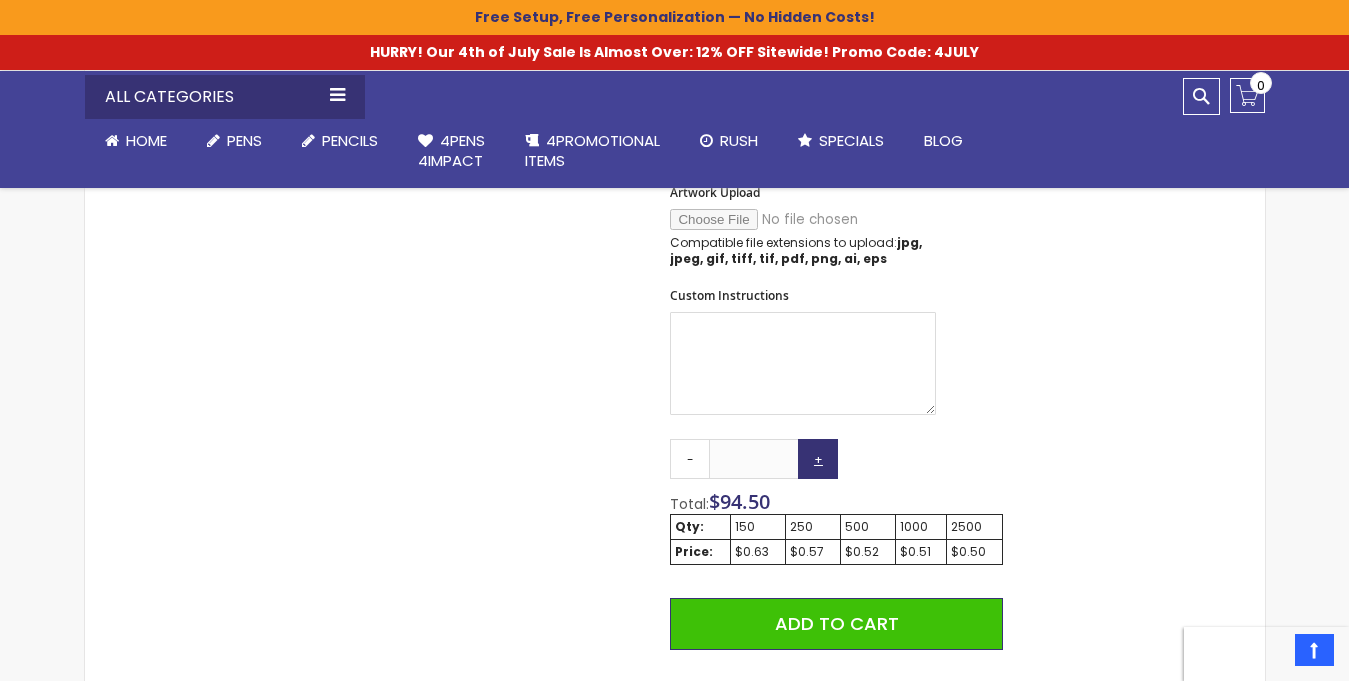 click on "+" at bounding box center [818, 459] 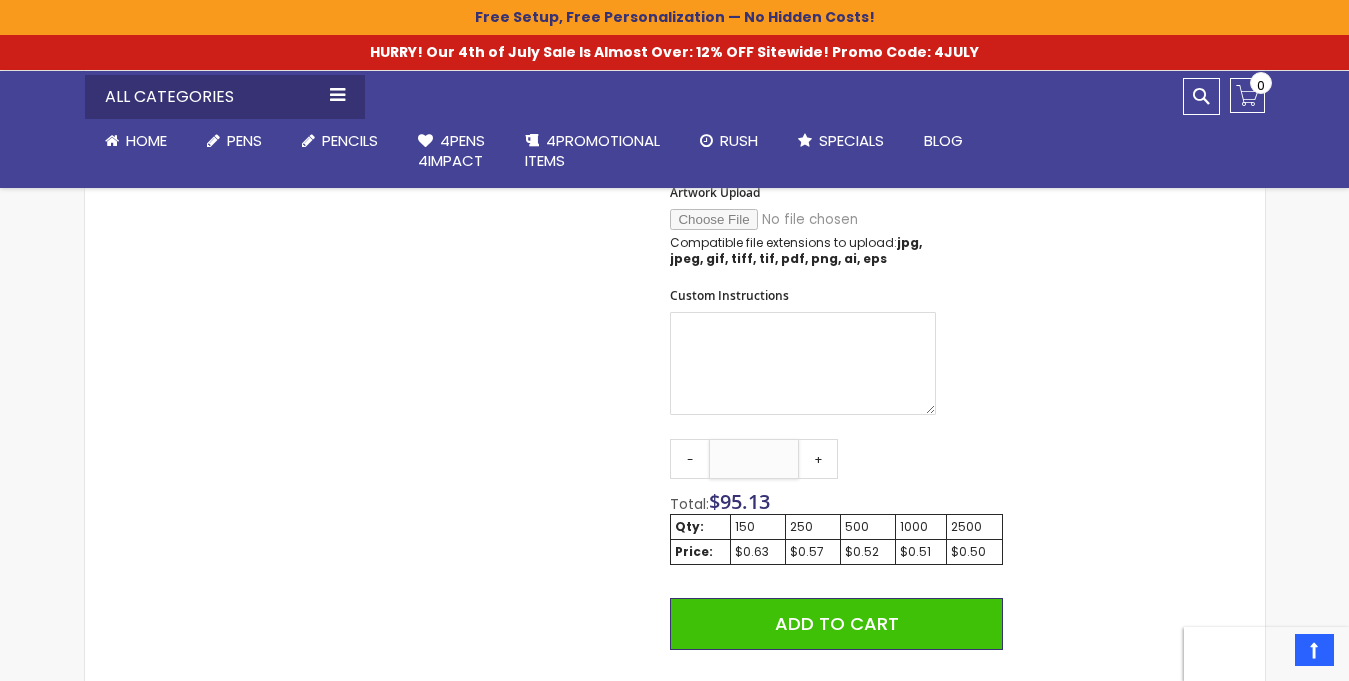 drag, startPoint x: 777, startPoint y: 469, endPoint x: 718, endPoint y: 467, distance: 59.03389 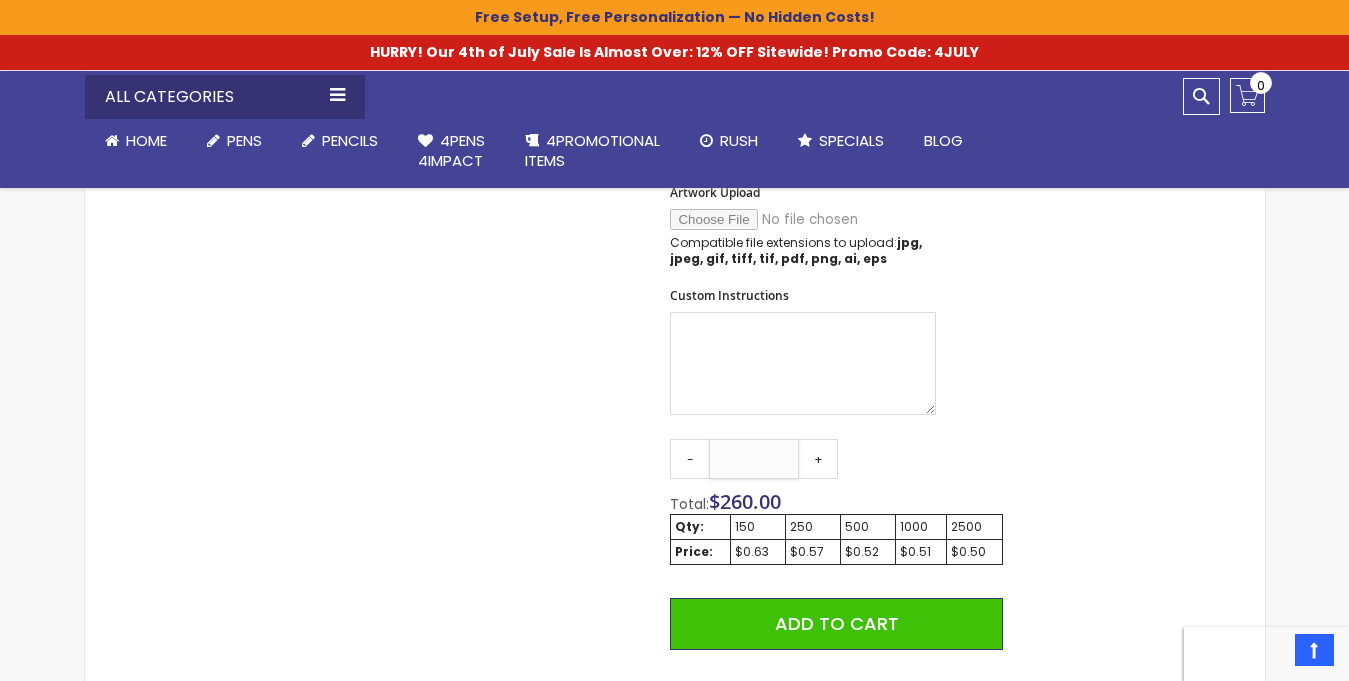 type on "***" 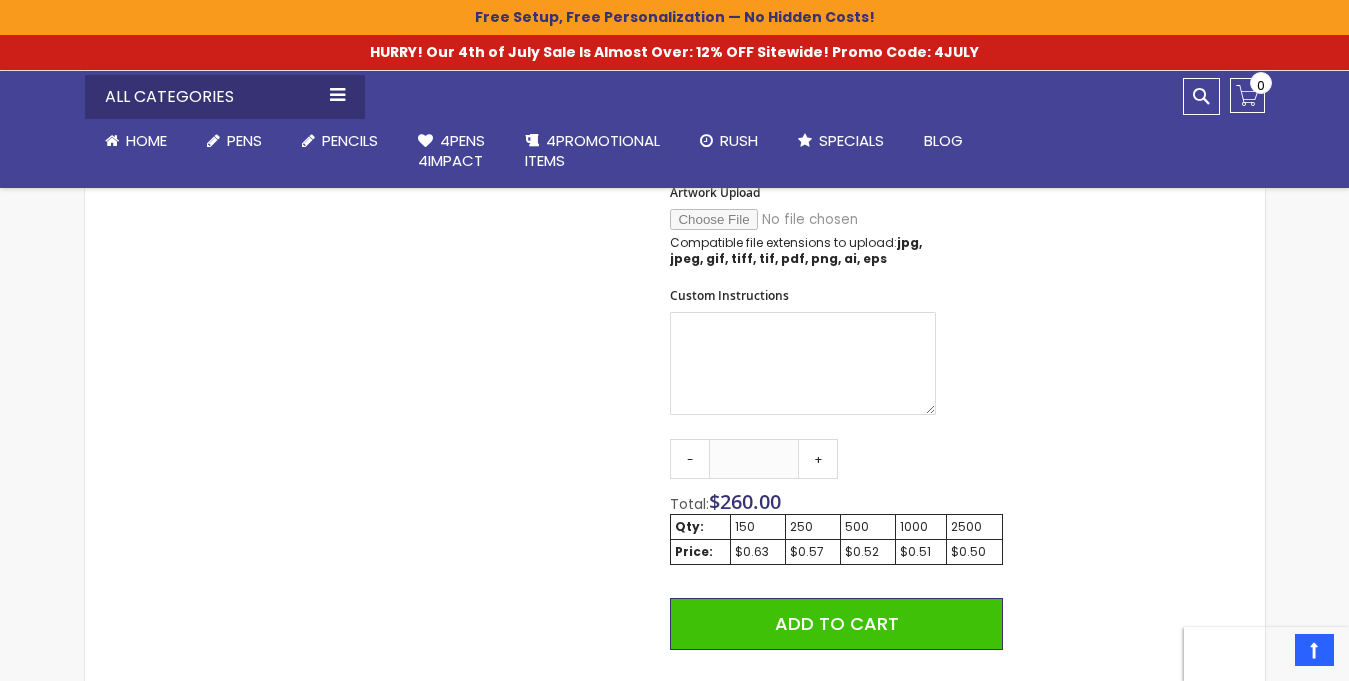 click on "Qty
-
[NUMBER]
+
Total:  $ 260.00
Qty:
150
250
500
1000
2500
Price:
$0.63
$0.57
$0.52
$0.51
$0.50
Add to Cart
@import url(//fonts.googleapis.com/css?family=Google+Sans_old:500)" at bounding box center (836, 633) 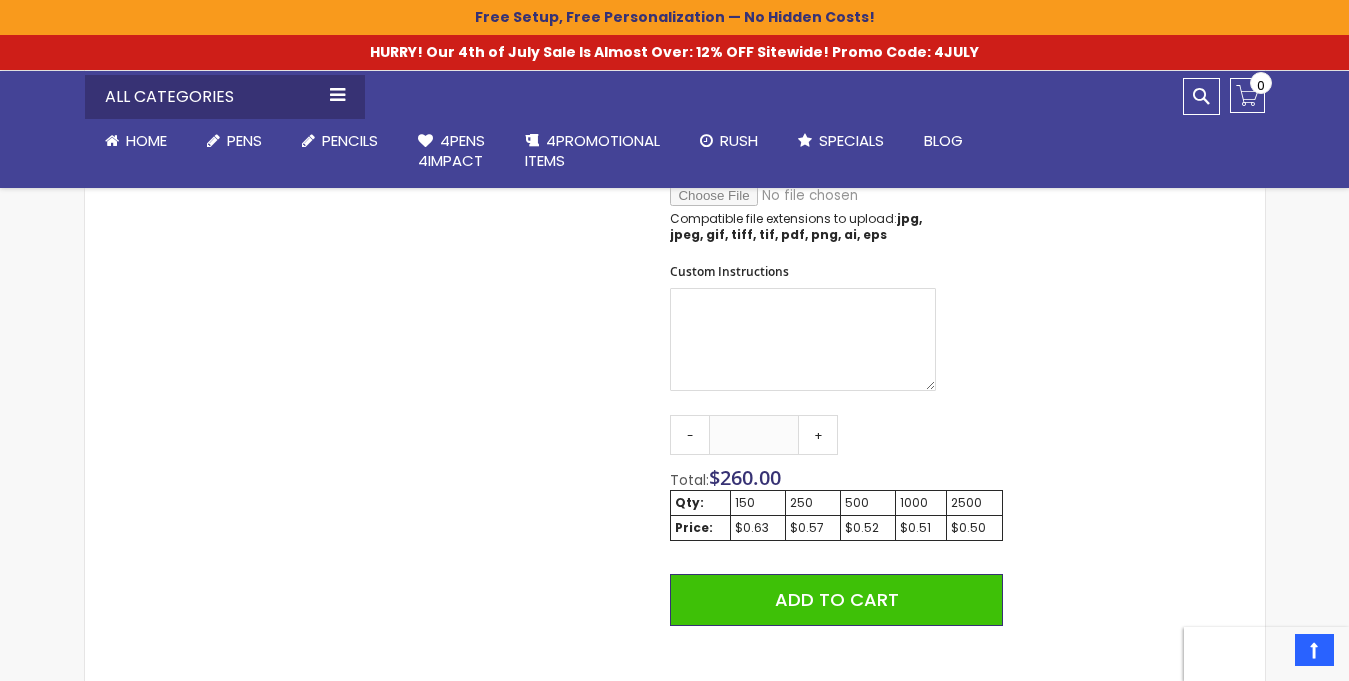 scroll, scrollTop: 1152, scrollLeft: 0, axis: vertical 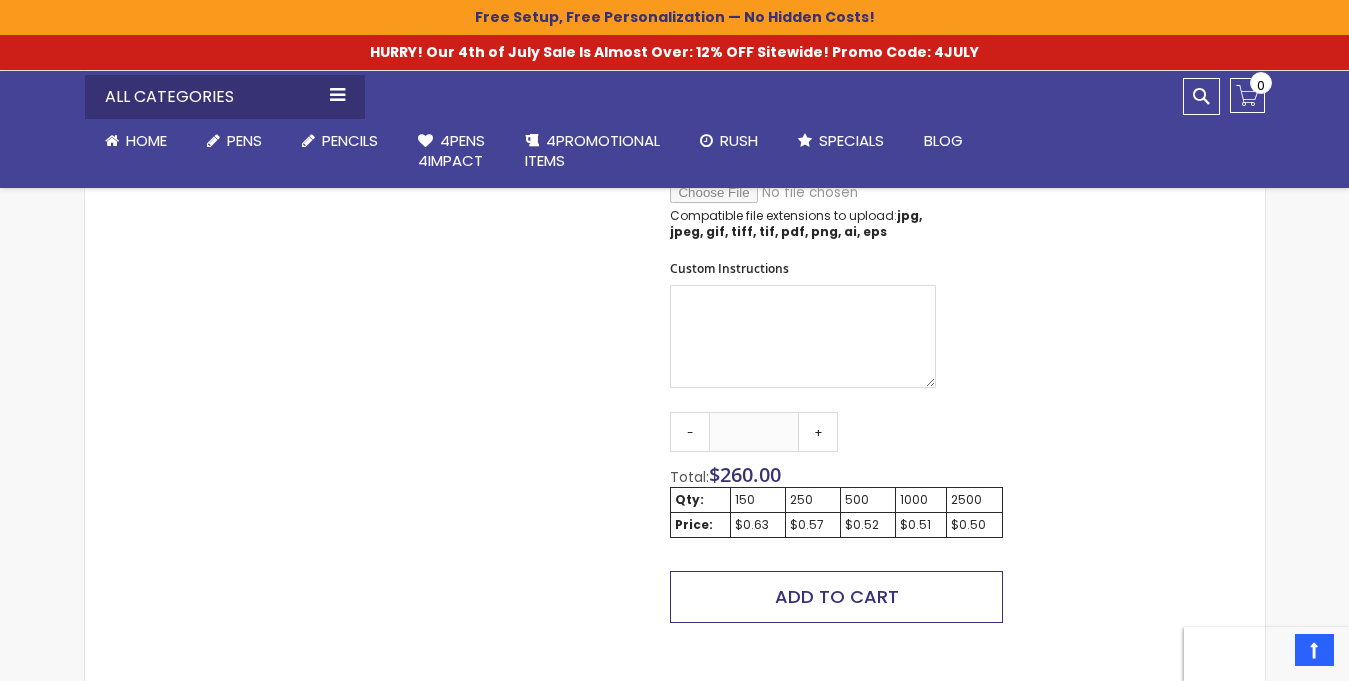 click on "Add to Cart" at bounding box center [837, 596] 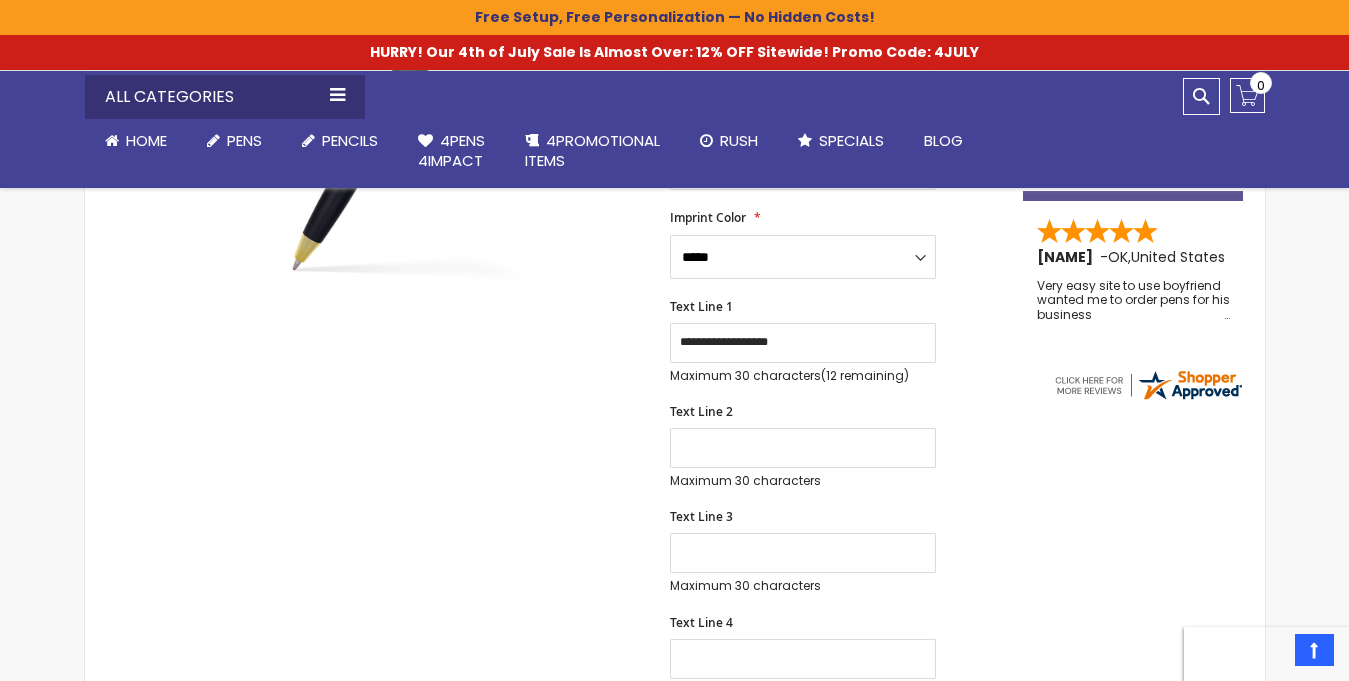 scroll, scrollTop: 532, scrollLeft: 0, axis: vertical 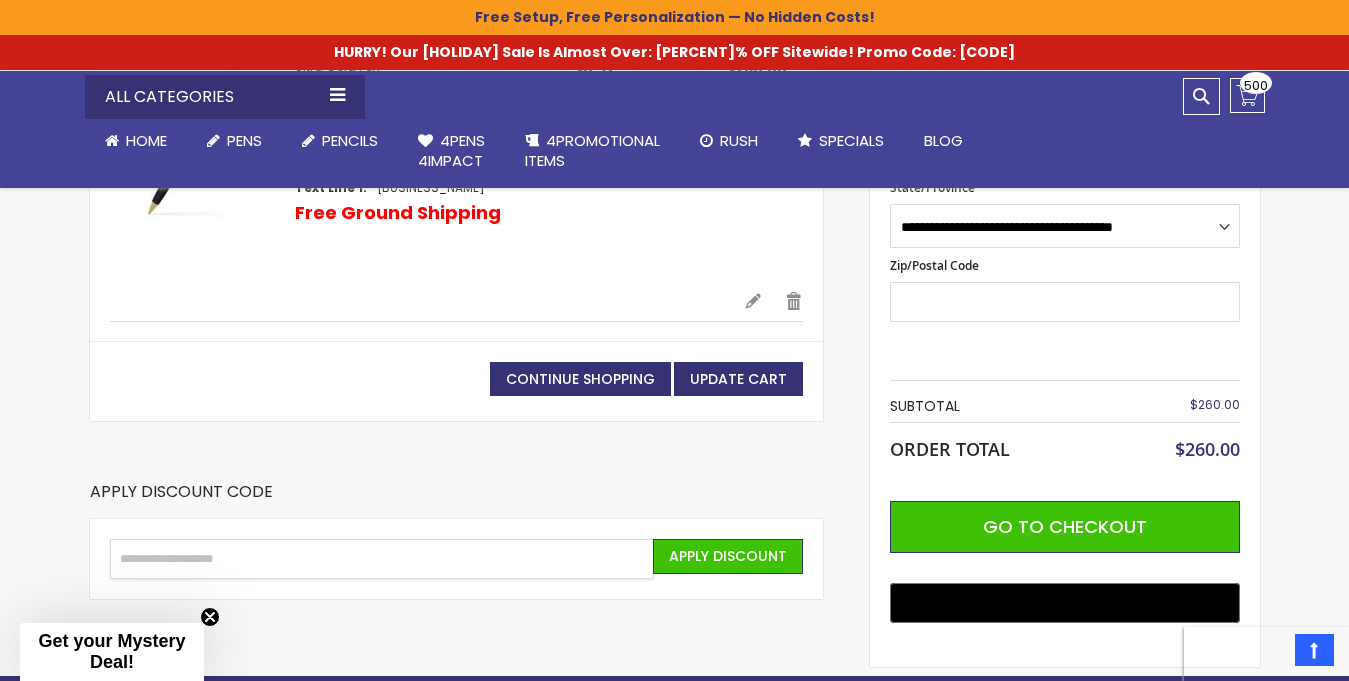 click on "Enter discount code" at bounding box center [382, 559] 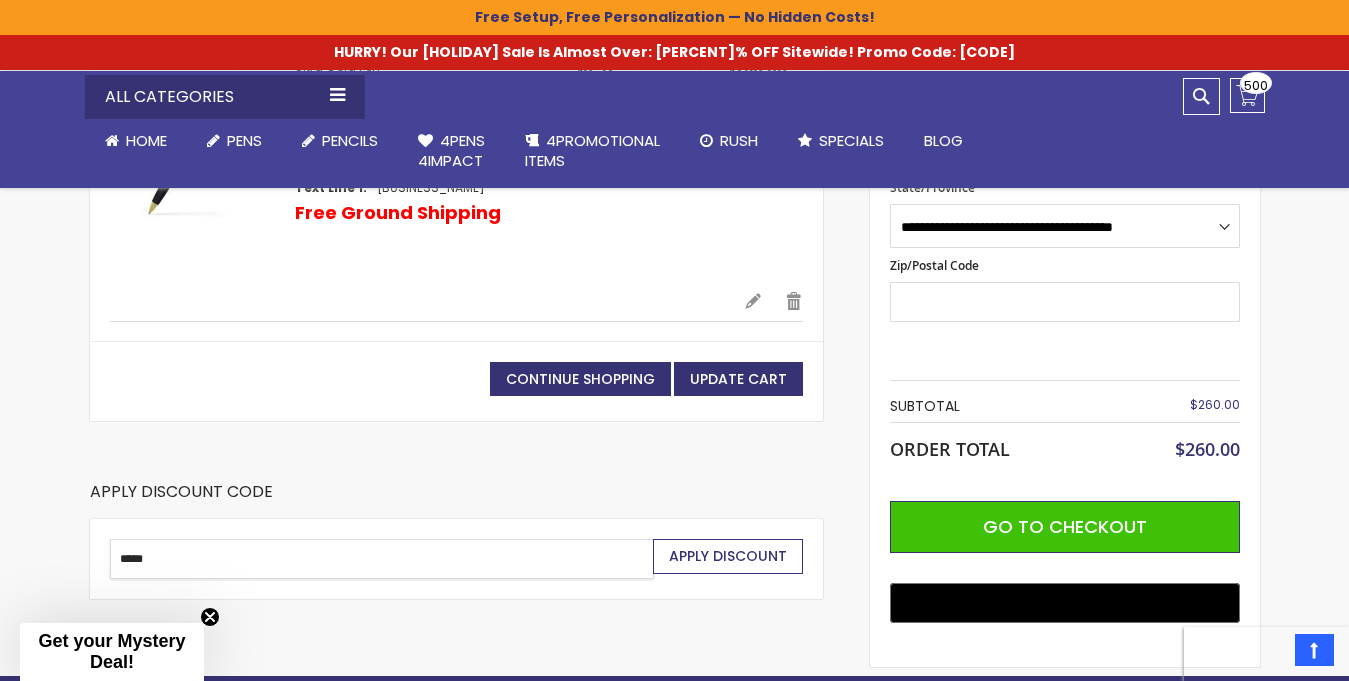 type on "*****" 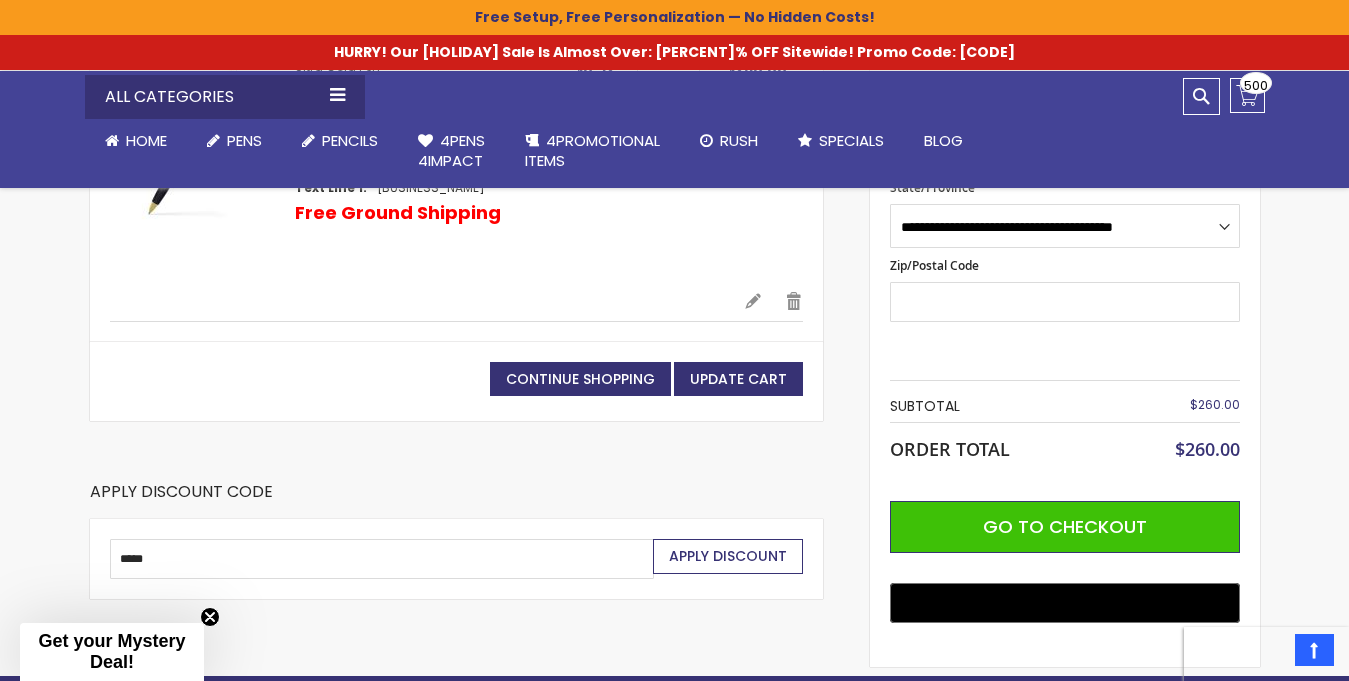 click on "Apply Discount" at bounding box center [728, 556] 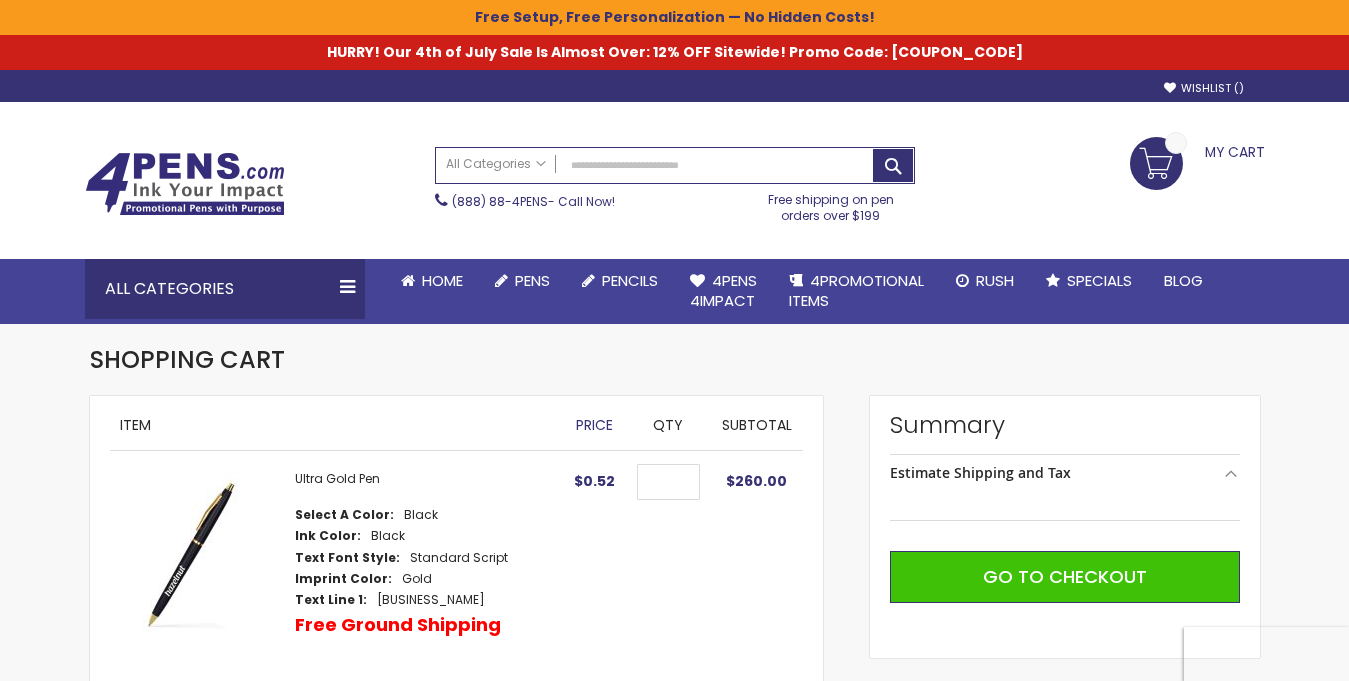 scroll, scrollTop: 0, scrollLeft: 0, axis: both 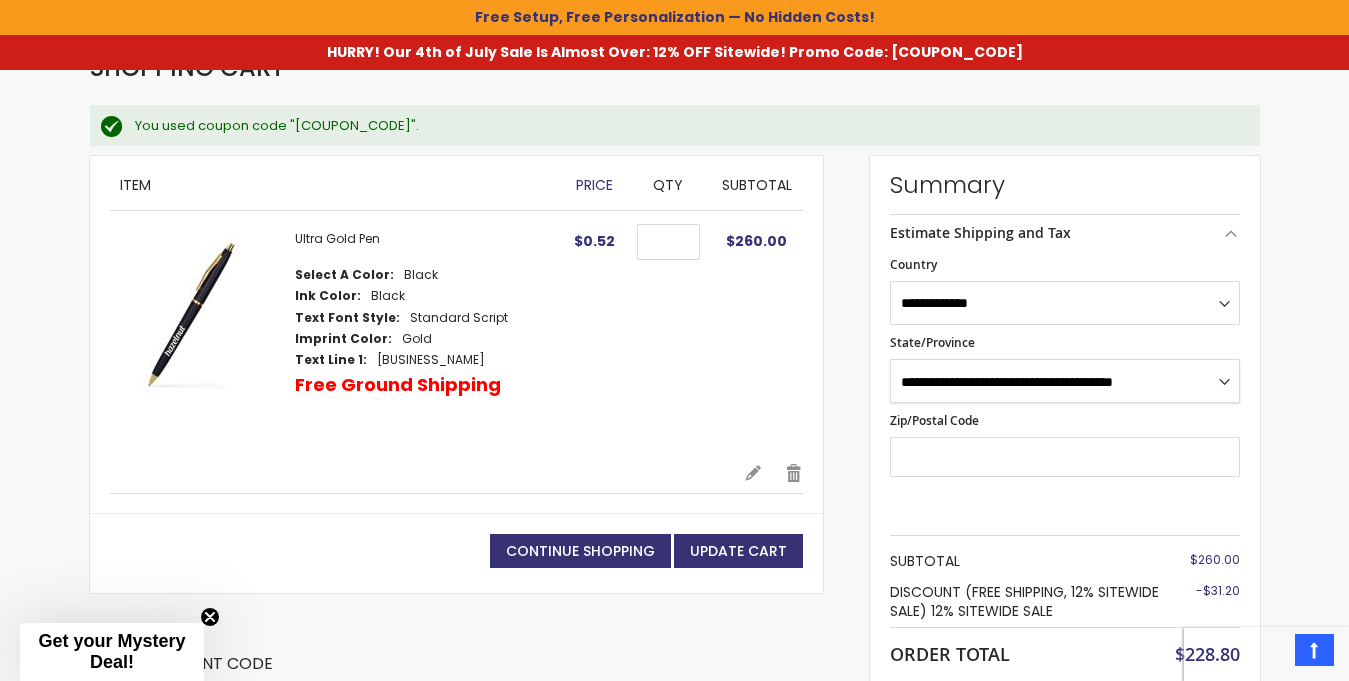click on "**********" at bounding box center [1065, 381] 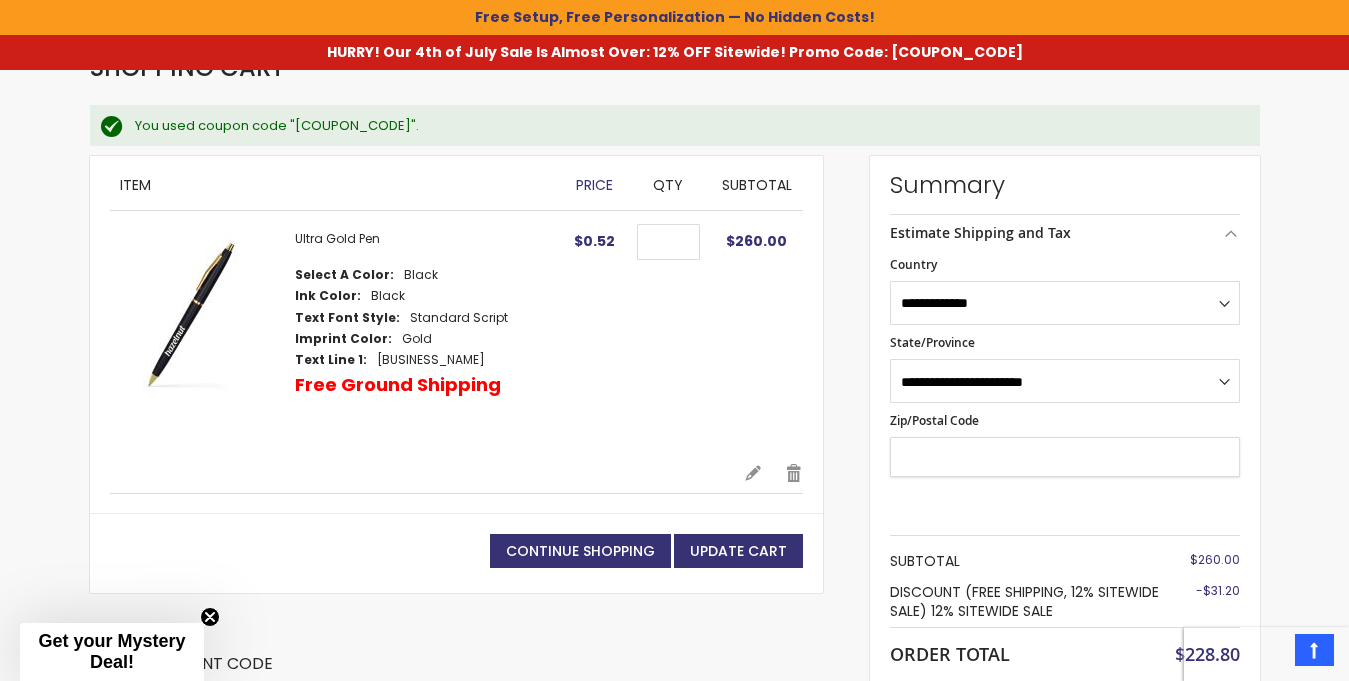 click on "Zip/Postal Code" at bounding box center [1065, 457] 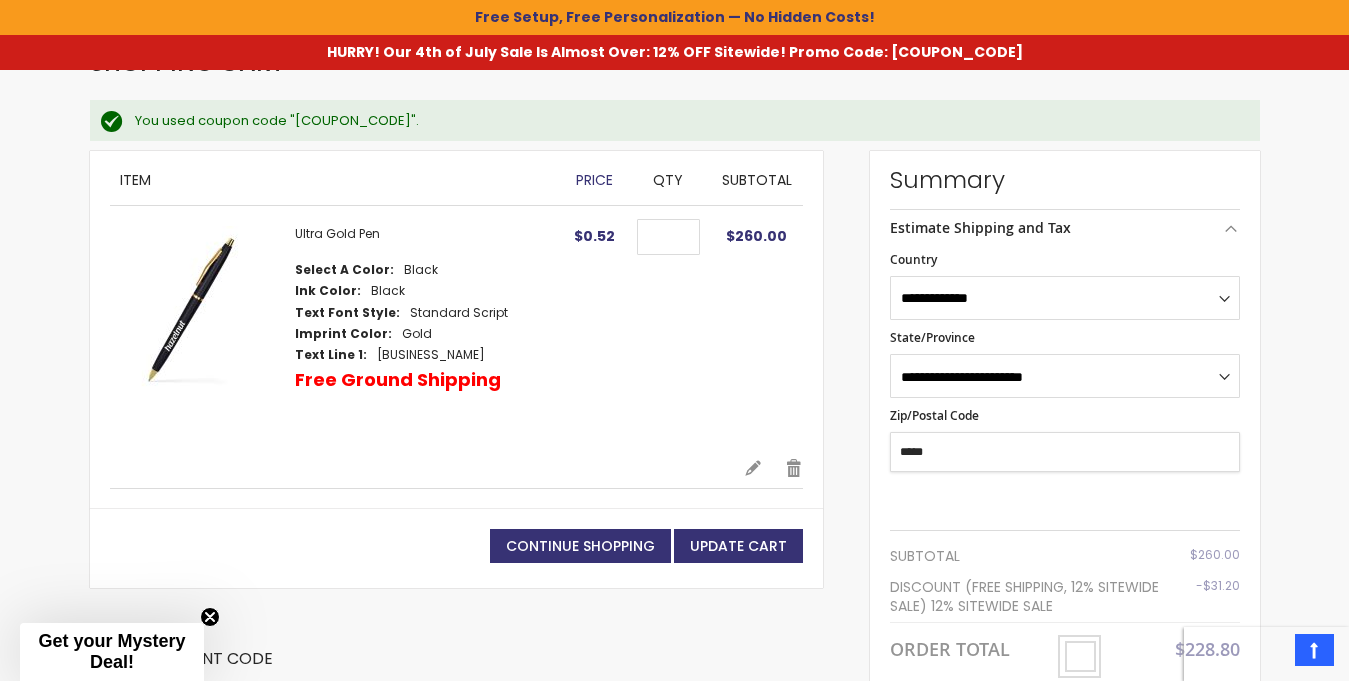 type on "*****" 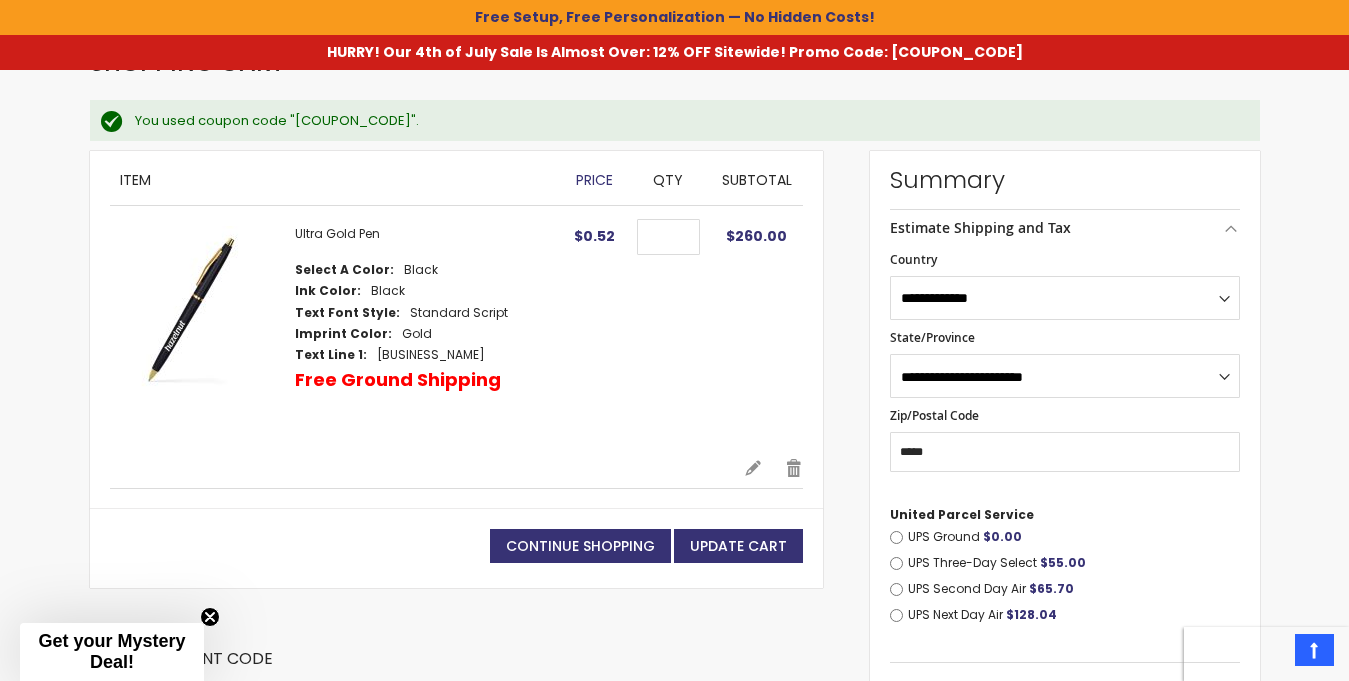 click on "Skip to Content
sample
Wishlist
Sign Out
Sign In
Sign In
Login
Forgot Your Password?
Create an Account
My Account
Toggle Nav
Search
All Categories
Pens" at bounding box center (674, 660) 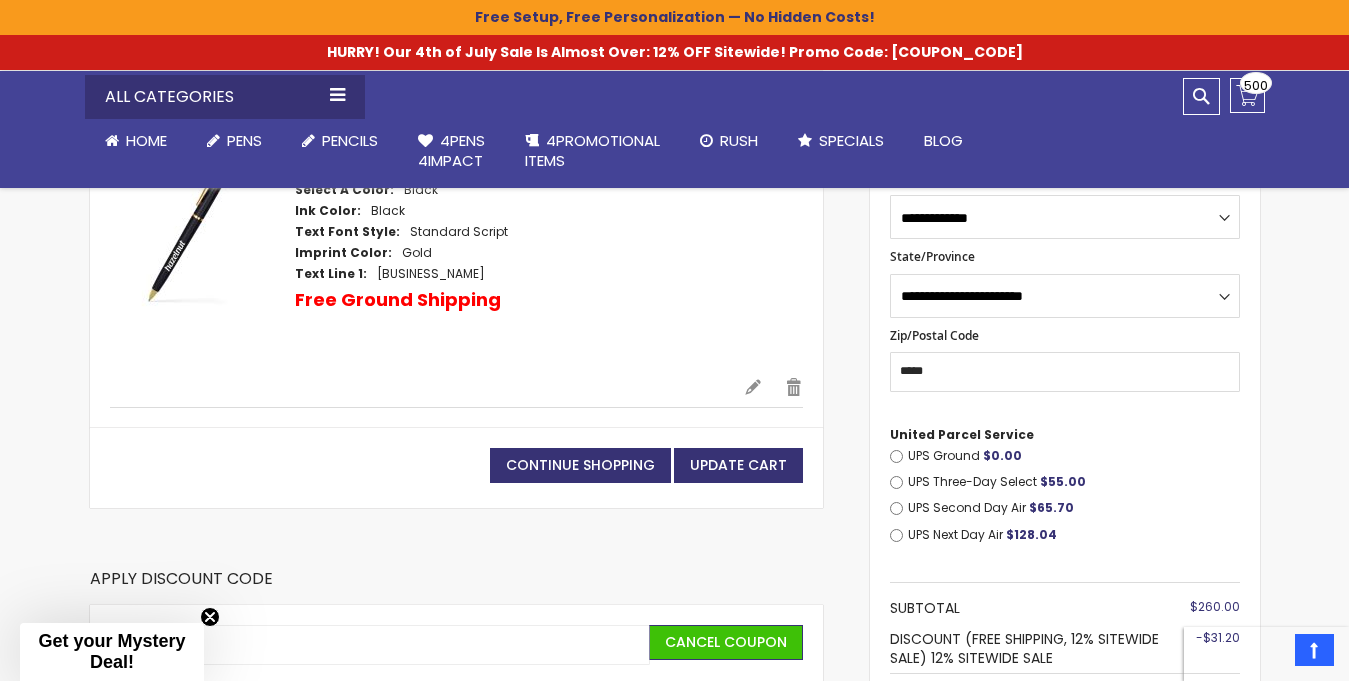 scroll, scrollTop: 608, scrollLeft: 0, axis: vertical 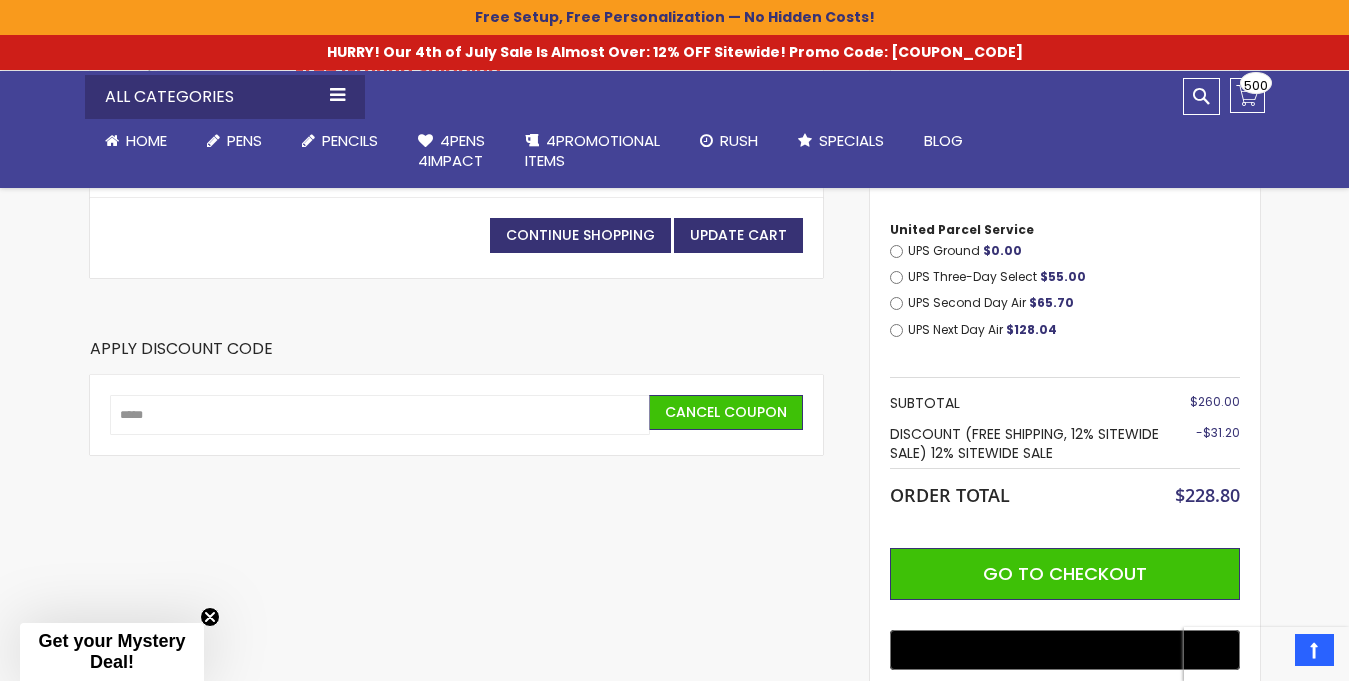click on "UPS Ground
$0.00" at bounding box center [1074, 251] 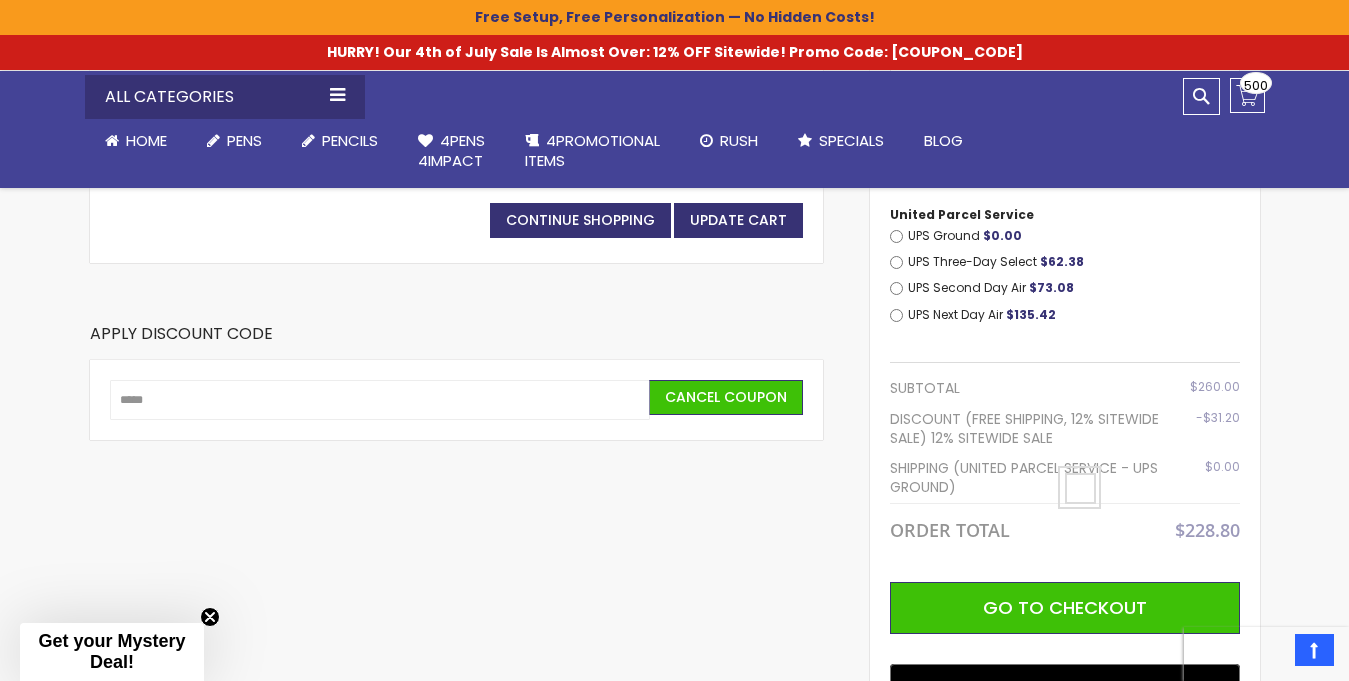 scroll, scrollTop: 644, scrollLeft: 0, axis: vertical 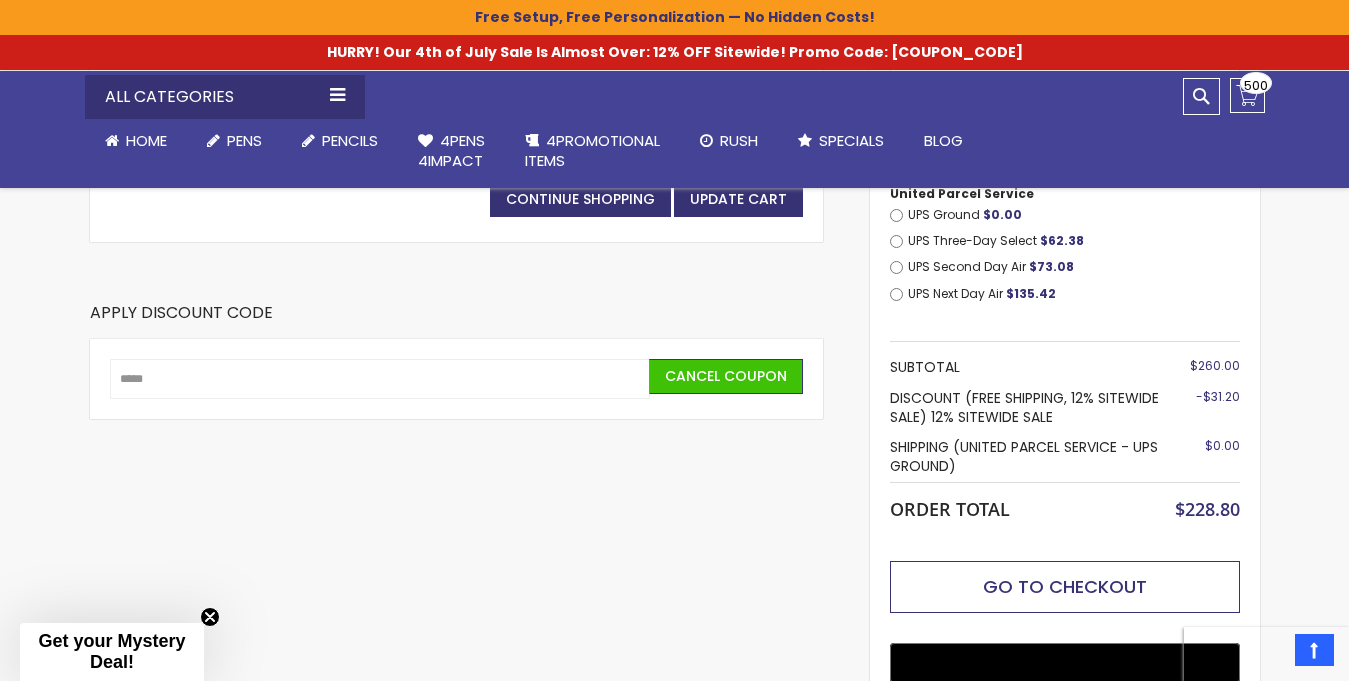 click on "Go to Checkout" at bounding box center [1065, 586] 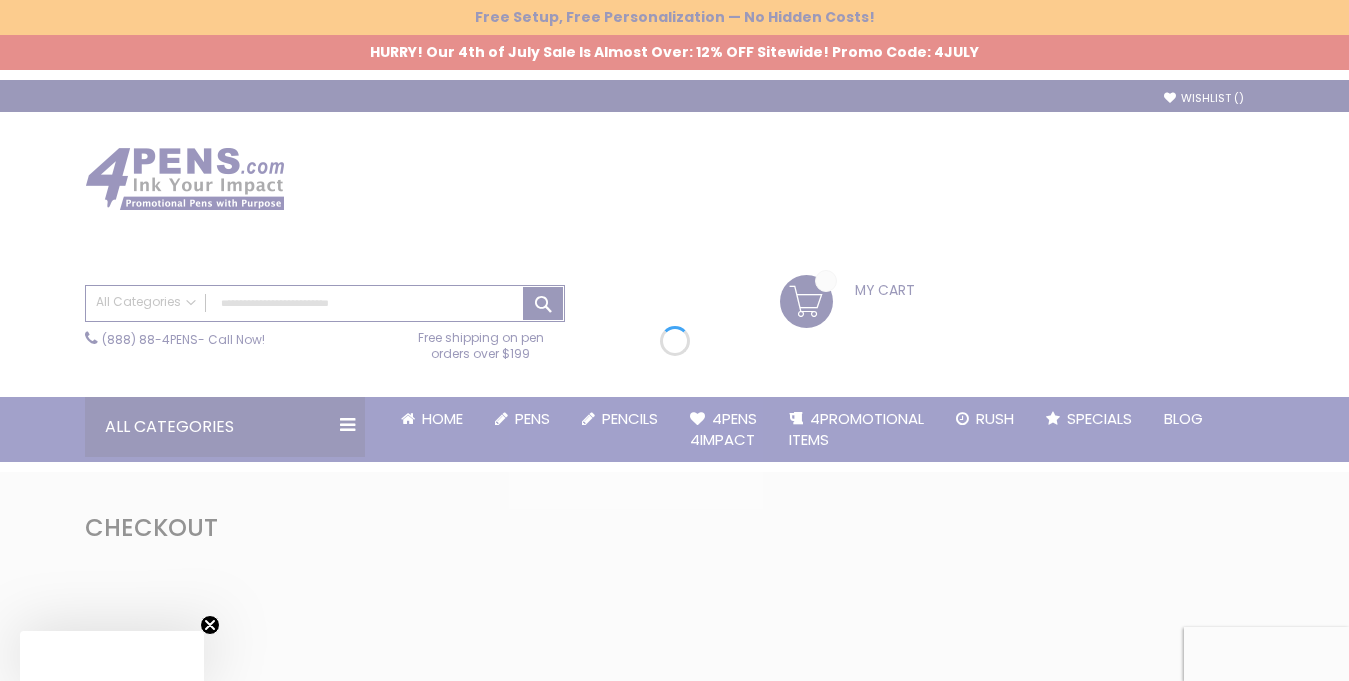 scroll, scrollTop: 0, scrollLeft: 0, axis: both 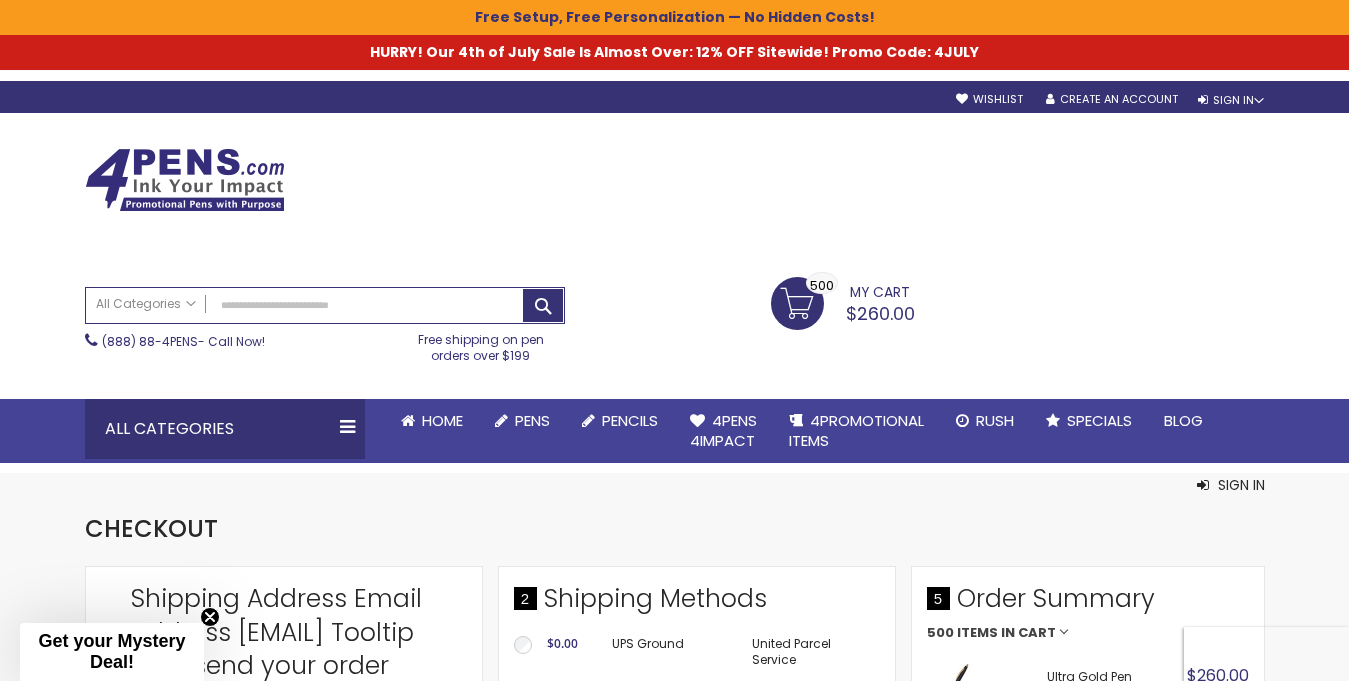 click on "Search
All Categories
All Categories
Pens Plastic Pens Metal Pens Grip Pens Laser Engraved Pens LaserMax® Pens Retractable Pens Wedding Pens BIC® Pens Gel Pens Value Pens Stylus Pens Light Up Pens Stick Pens Mirror Etched Twist Pen Rollerball Antimicrobial Pens Low Minimum Pens Blue ink Pens Pen Gift Sets Hybrid ink Pens Full Color Logo Pens Eco Friendly Pens Novelty Pens USA Pens Multi Color Pens Executive Pens Scented Pens Garland Pens Highlighters New Pens Bestseller Pens Church Pens and Religious Gifts Pencils Carpenter Pencils Mechanical Pencils Custom Golf Pencils Standard #2 Pencils hp-featured Realtor Pens - Promotional Products Promotional Items Custom Mugs Valentine's Day Promotional Gifts Custom Keychains Custom Koozies - Can Coolers Custom Sticky Notes Custom Umbrellas Custom Notebooks Custom Tote Bags  Custom Tumblers Custom Backpacks Custom Coolers Golf" at bounding box center [675, 320] 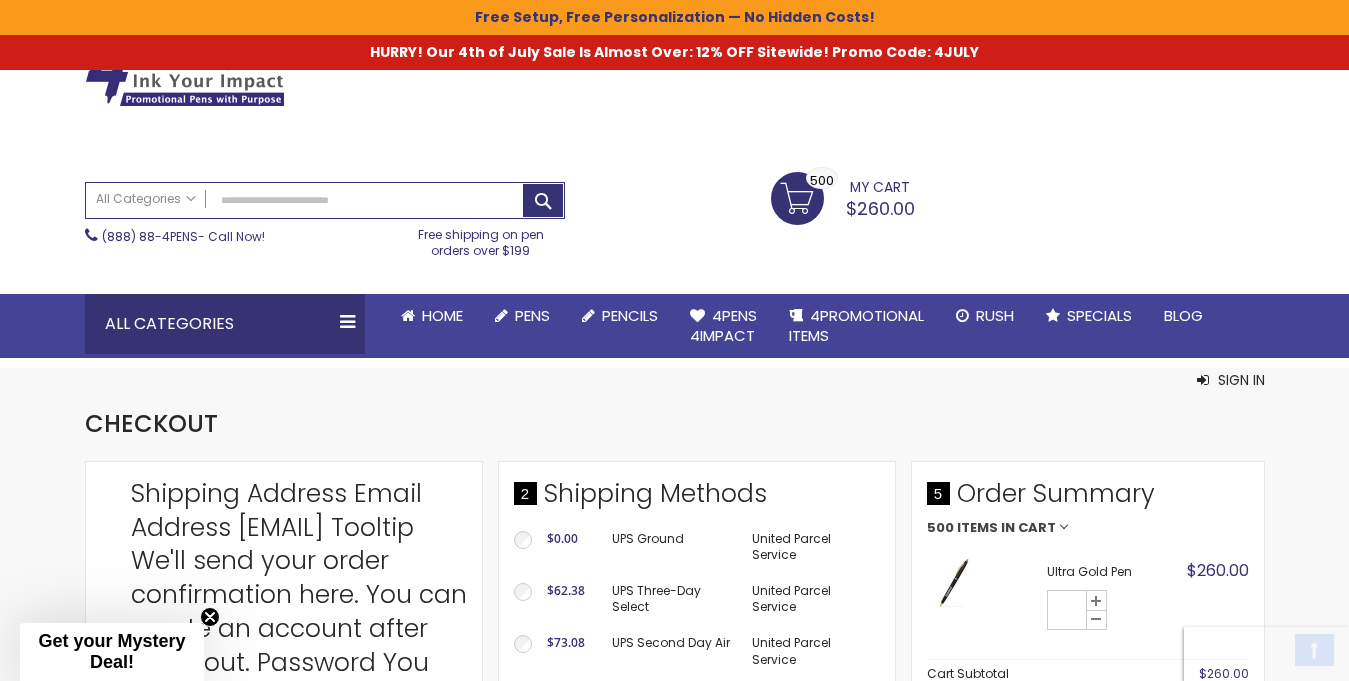scroll, scrollTop: 204, scrollLeft: 0, axis: vertical 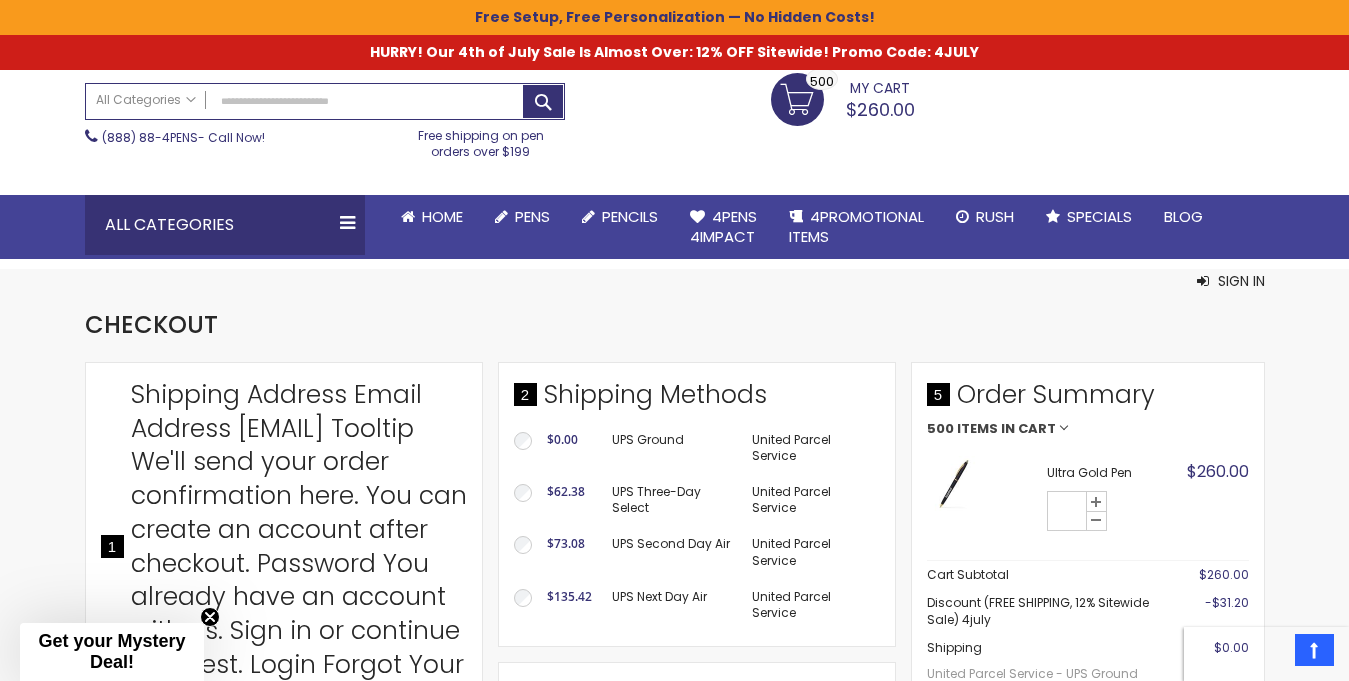 click on "Email Address" at bounding box center (284, 750) 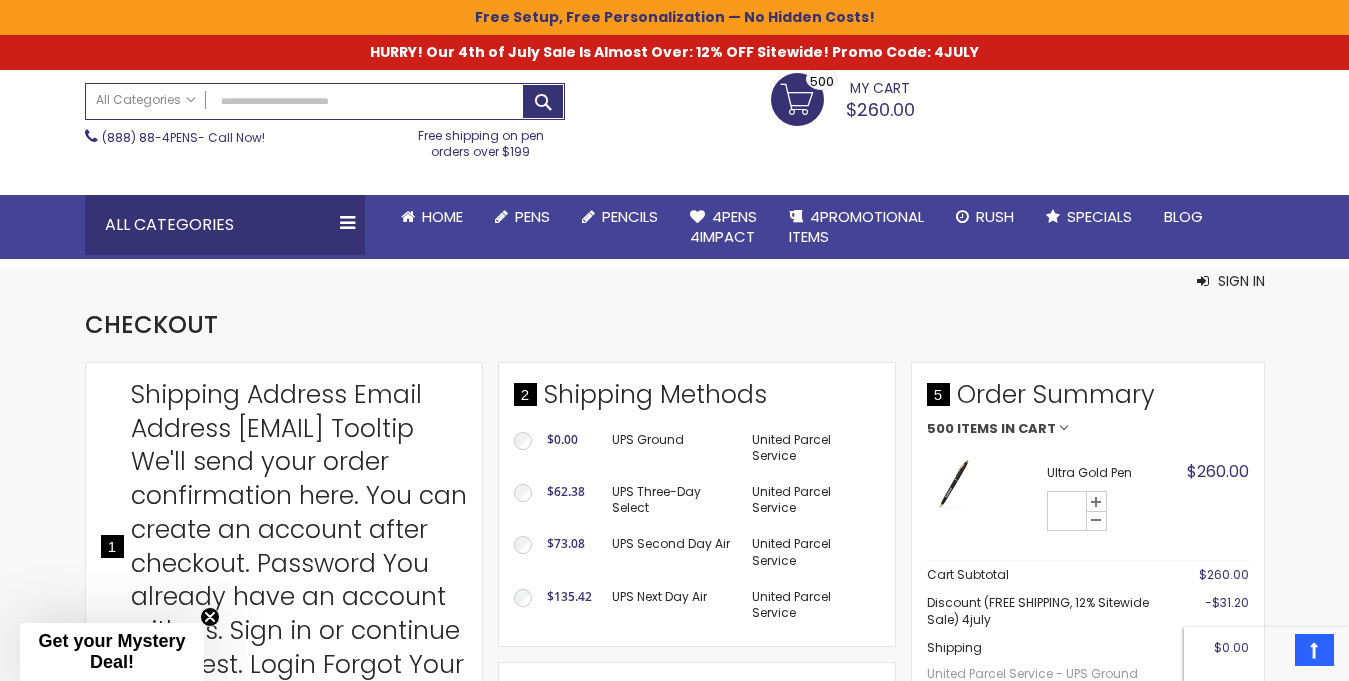 type on "**********" 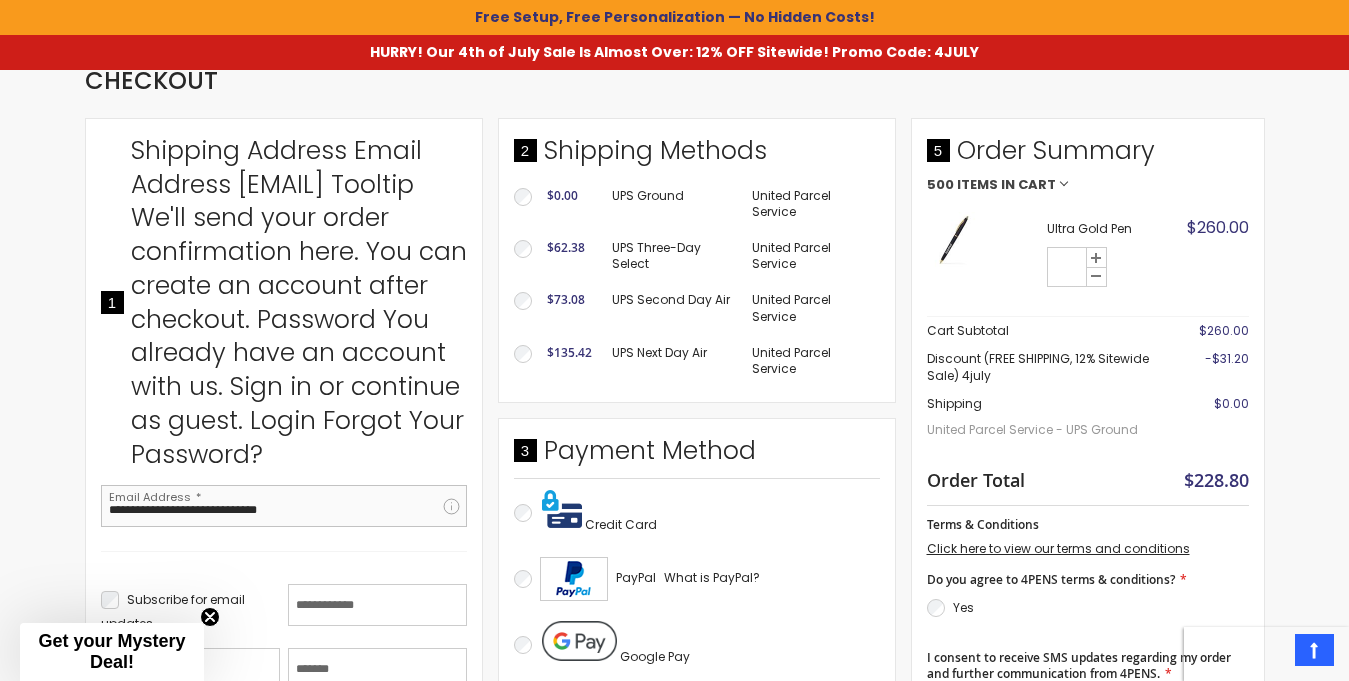 scroll, scrollTop: 472, scrollLeft: 0, axis: vertical 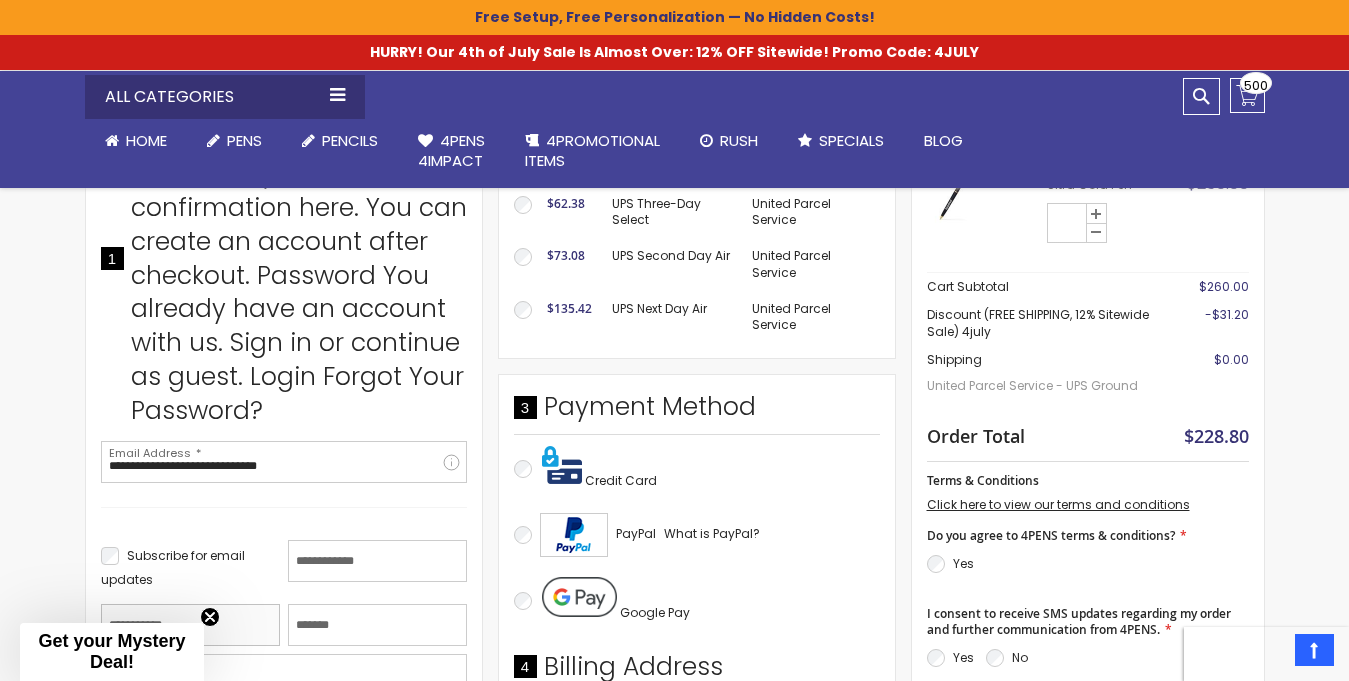 click on "Last Name" at bounding box center (190, 625) 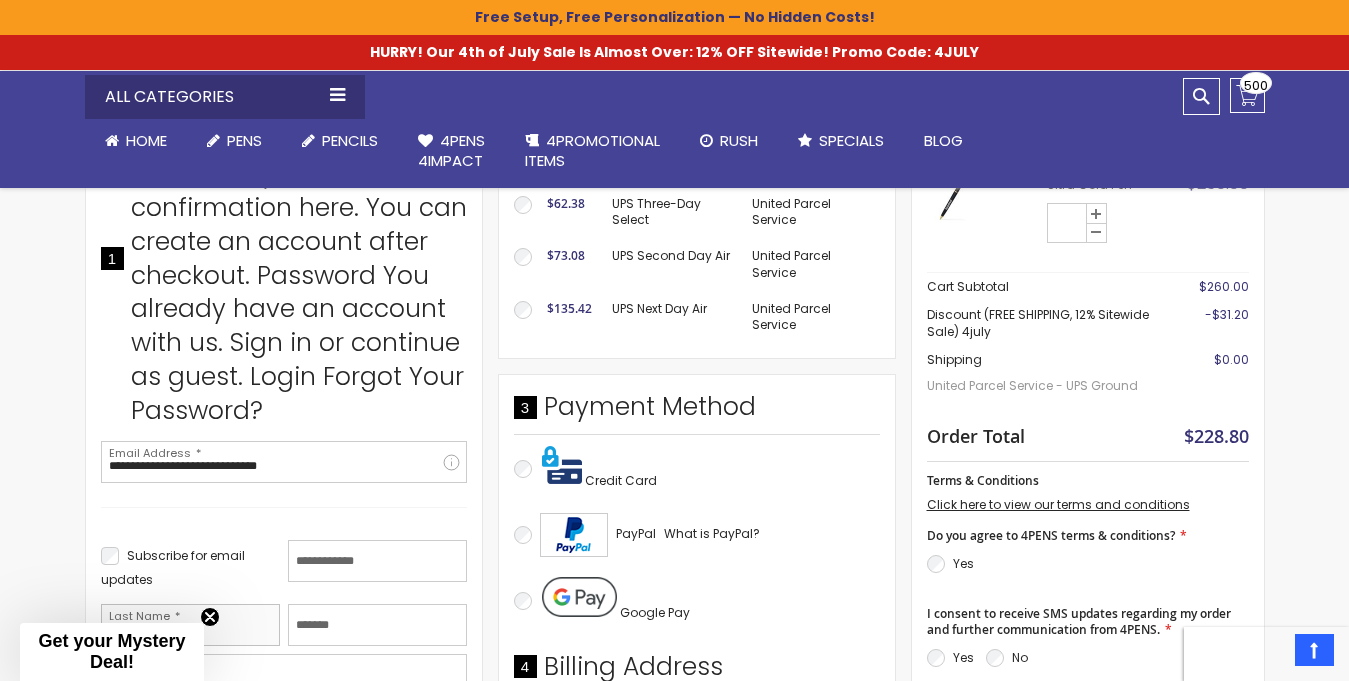 type on "******" 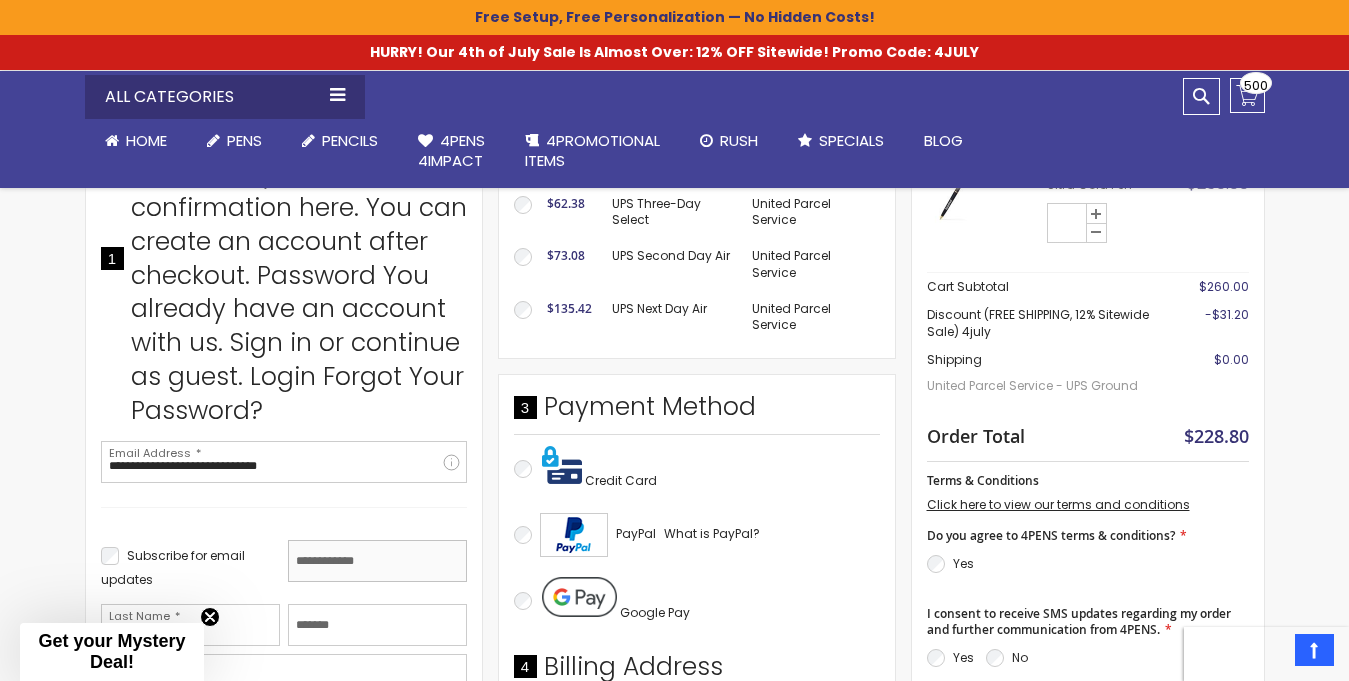 click on "First Name" at bounding box center [377, 561] 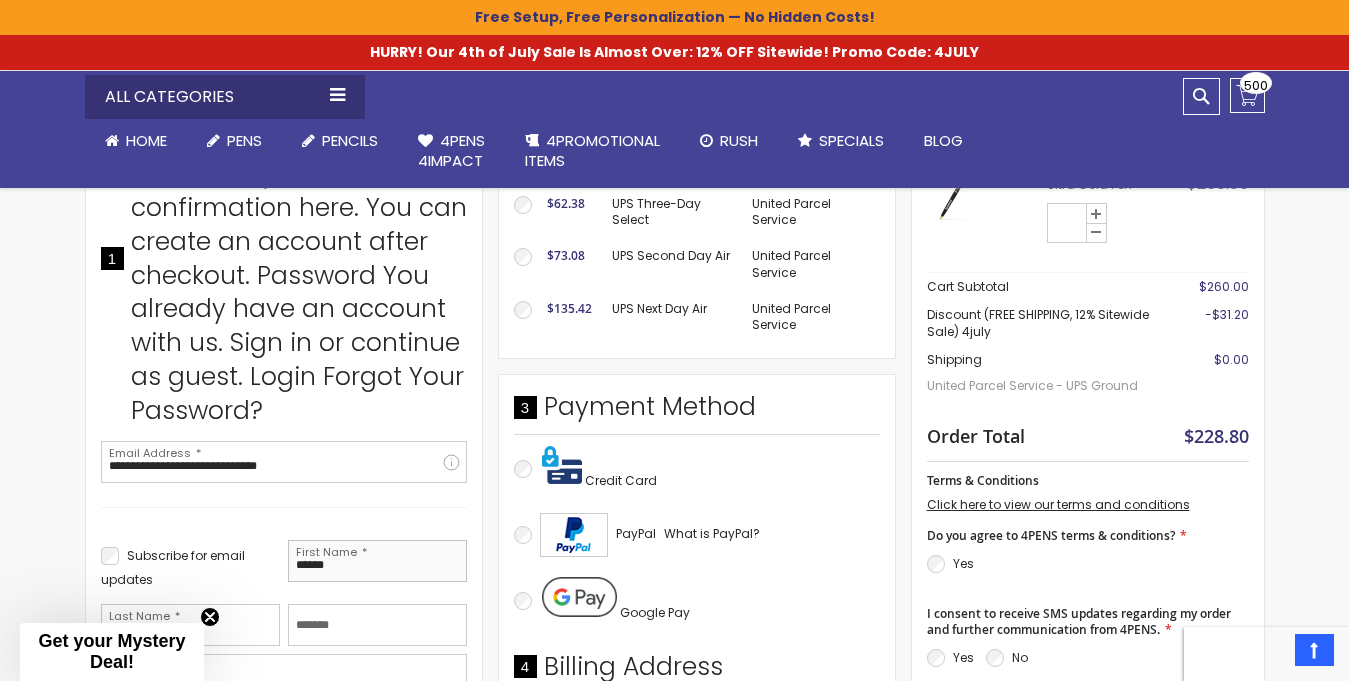 type on "******" 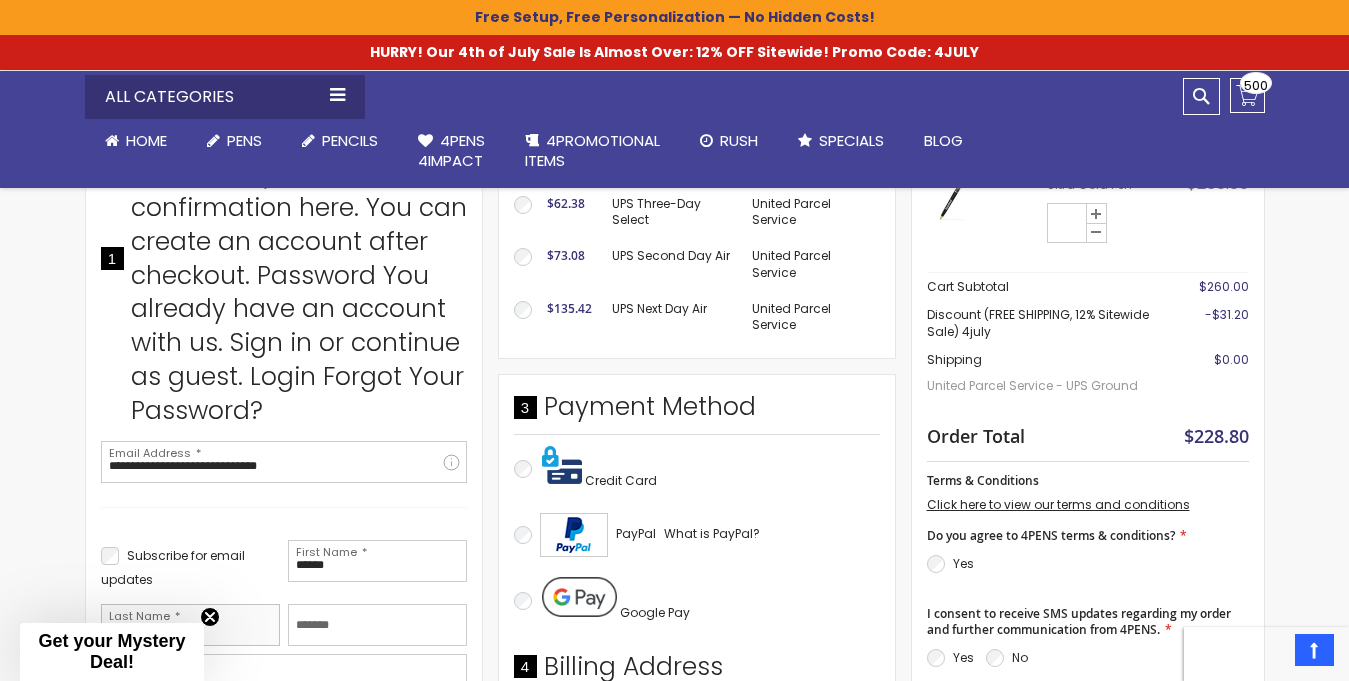 type on "******" 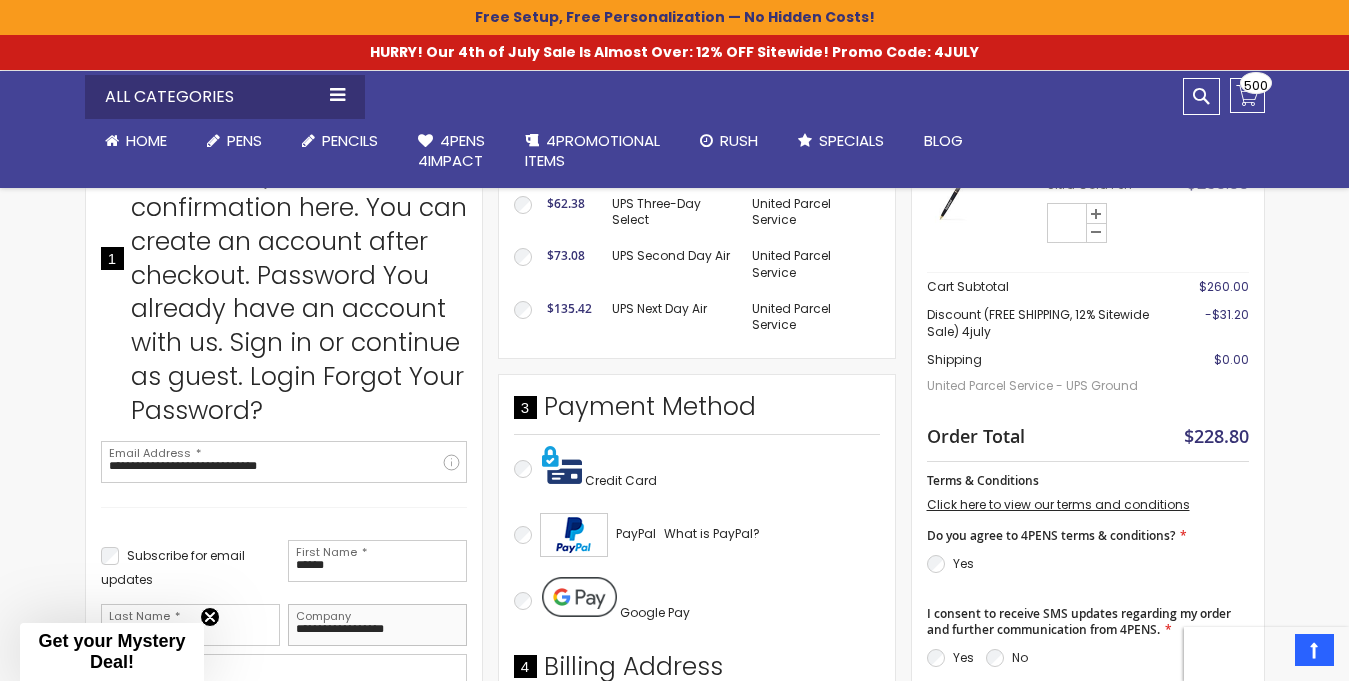 type on "**********" 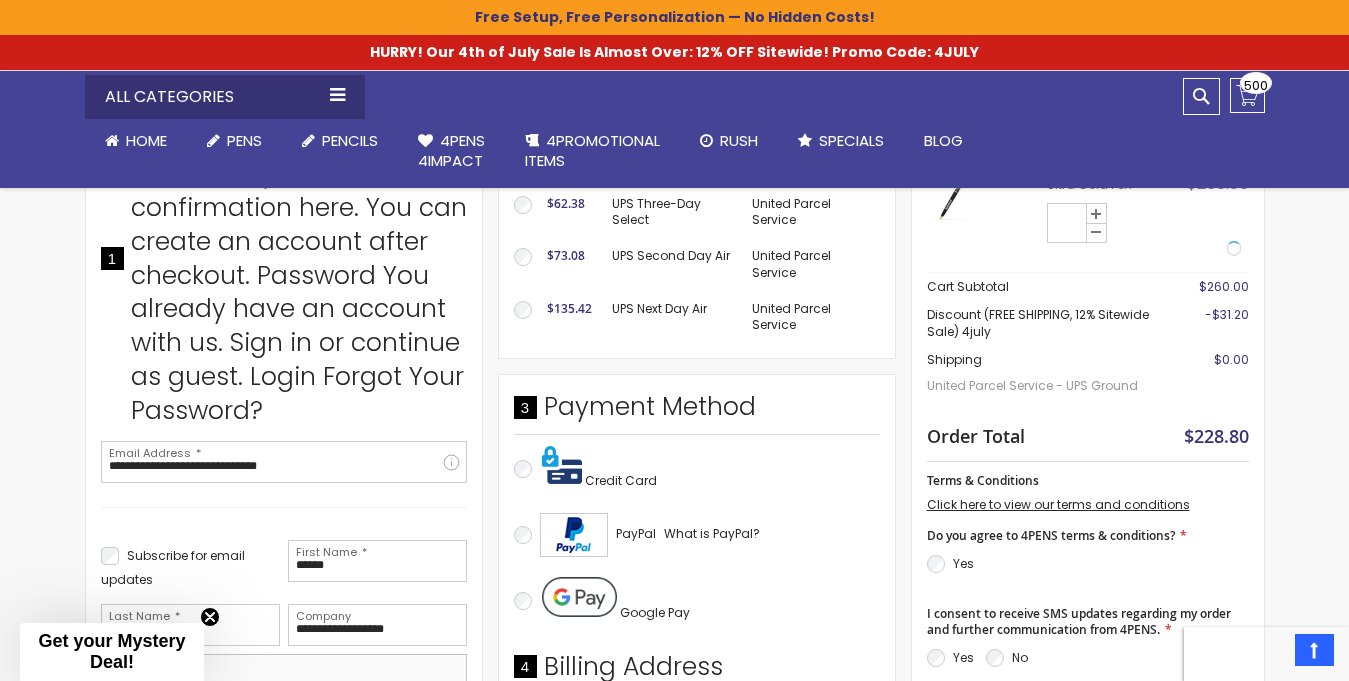 type on "**********" 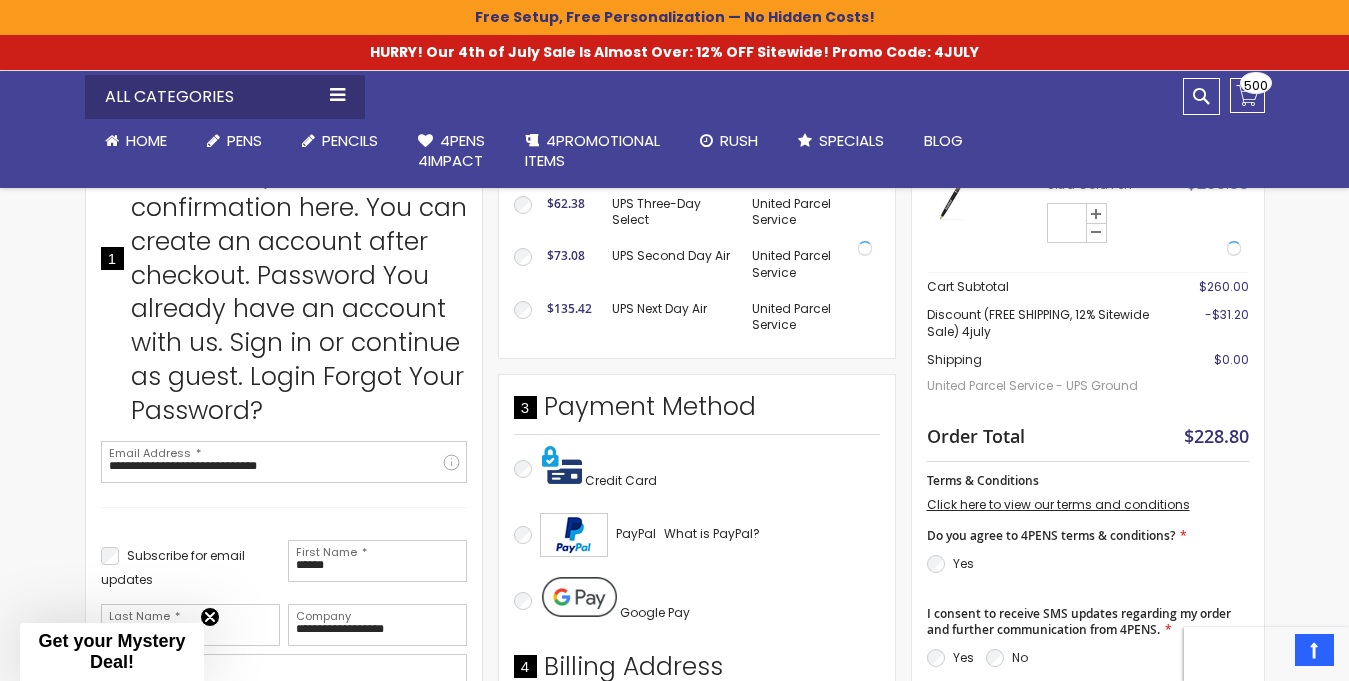 type on "******" 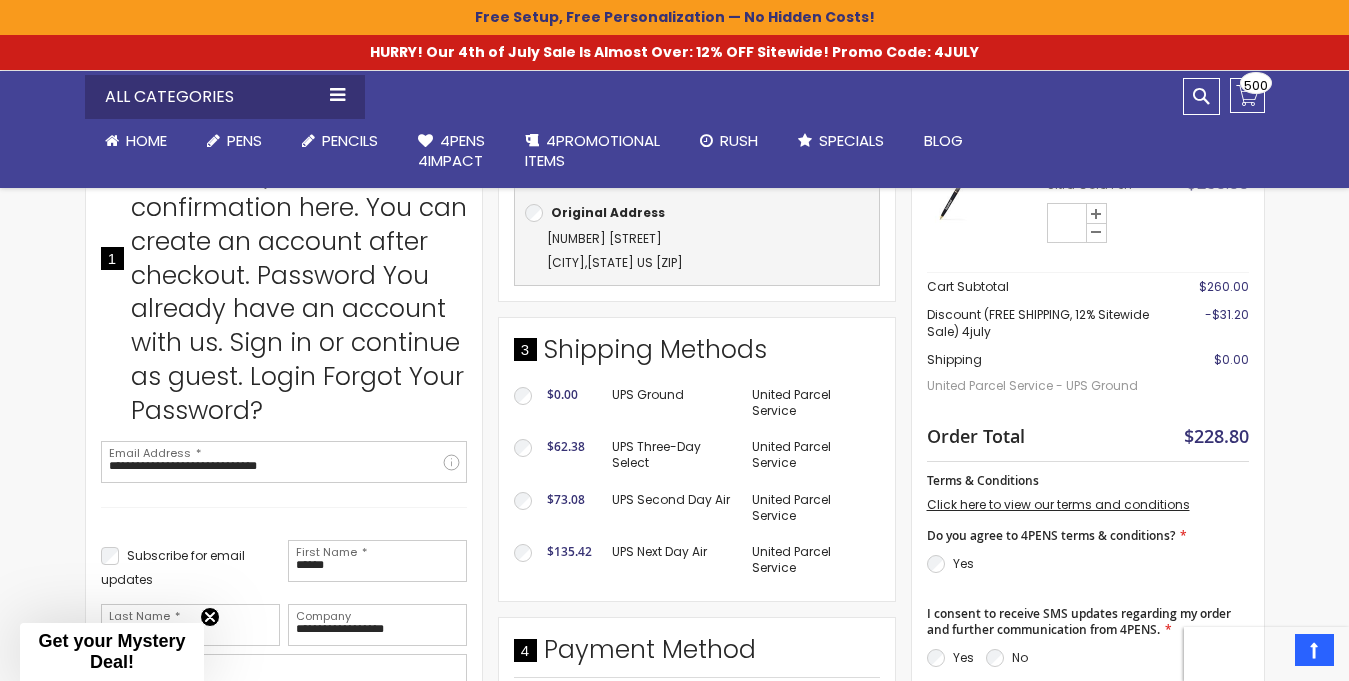 type on "**********" 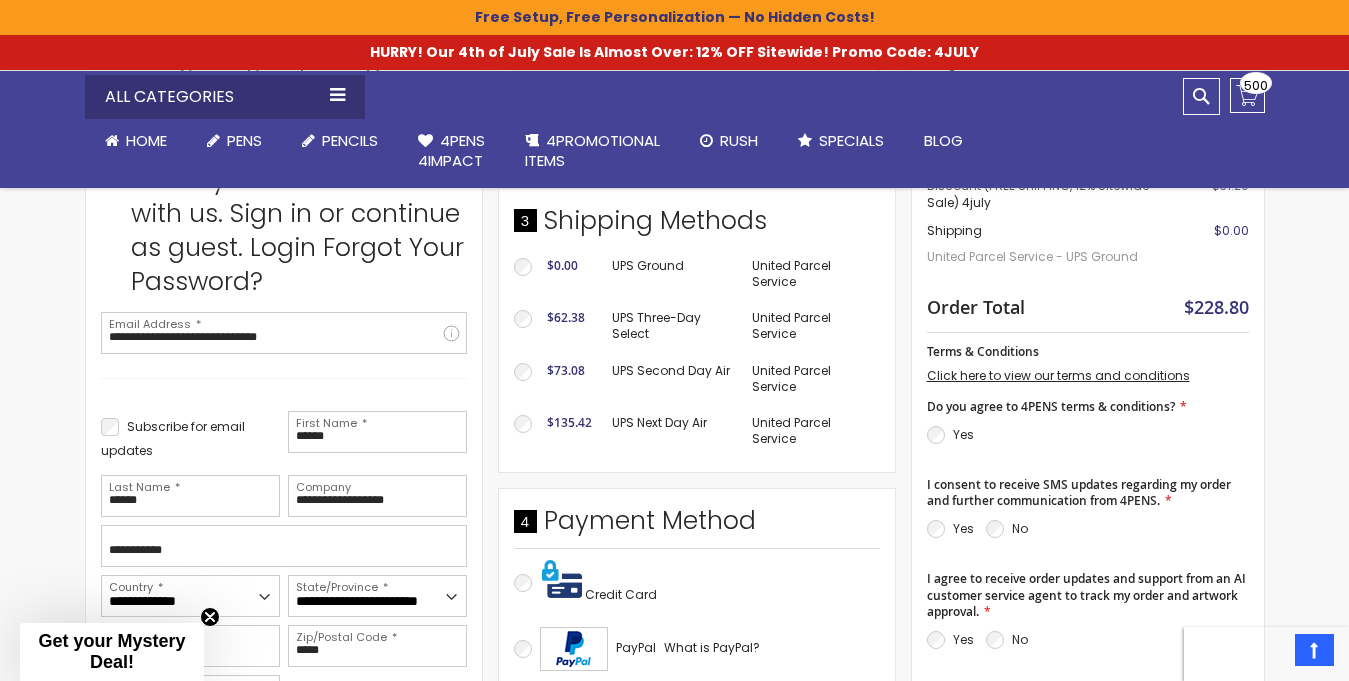 scroll, scrollTop: 604, scrollLeft: 0, axis: vertical 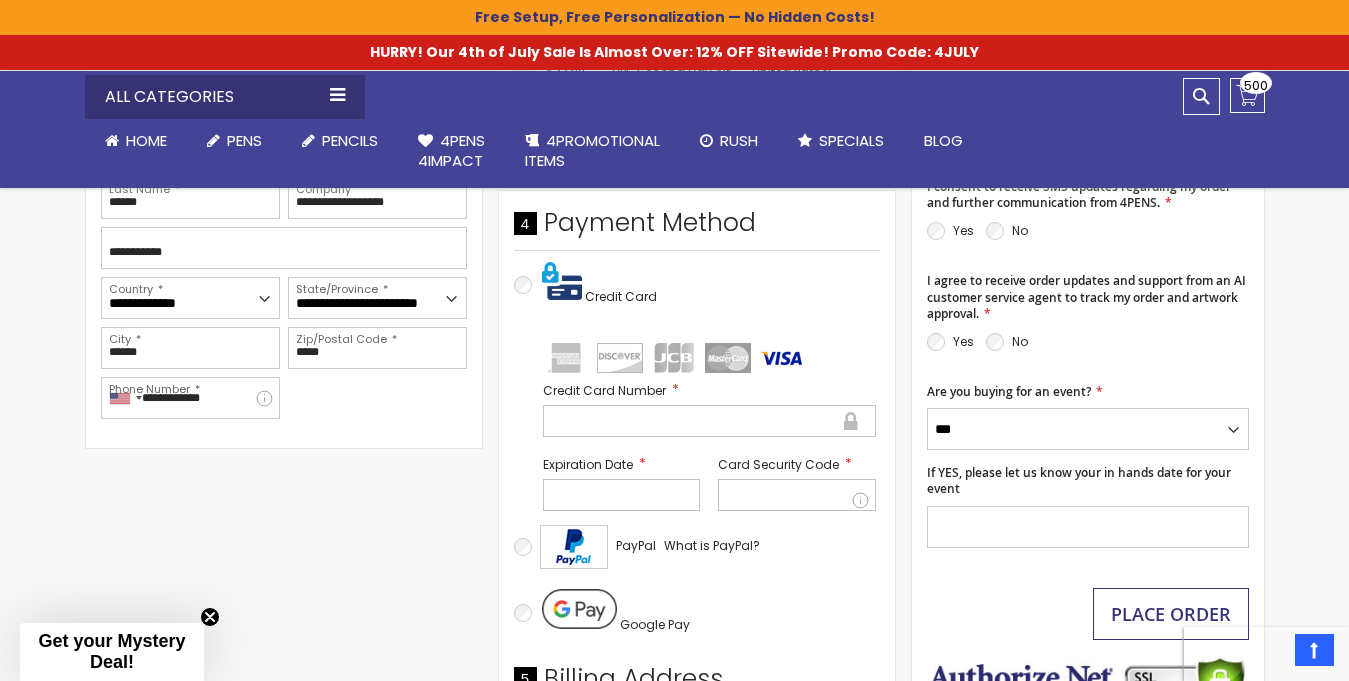 click on "Place Order" at bounding box center (1171, 614) 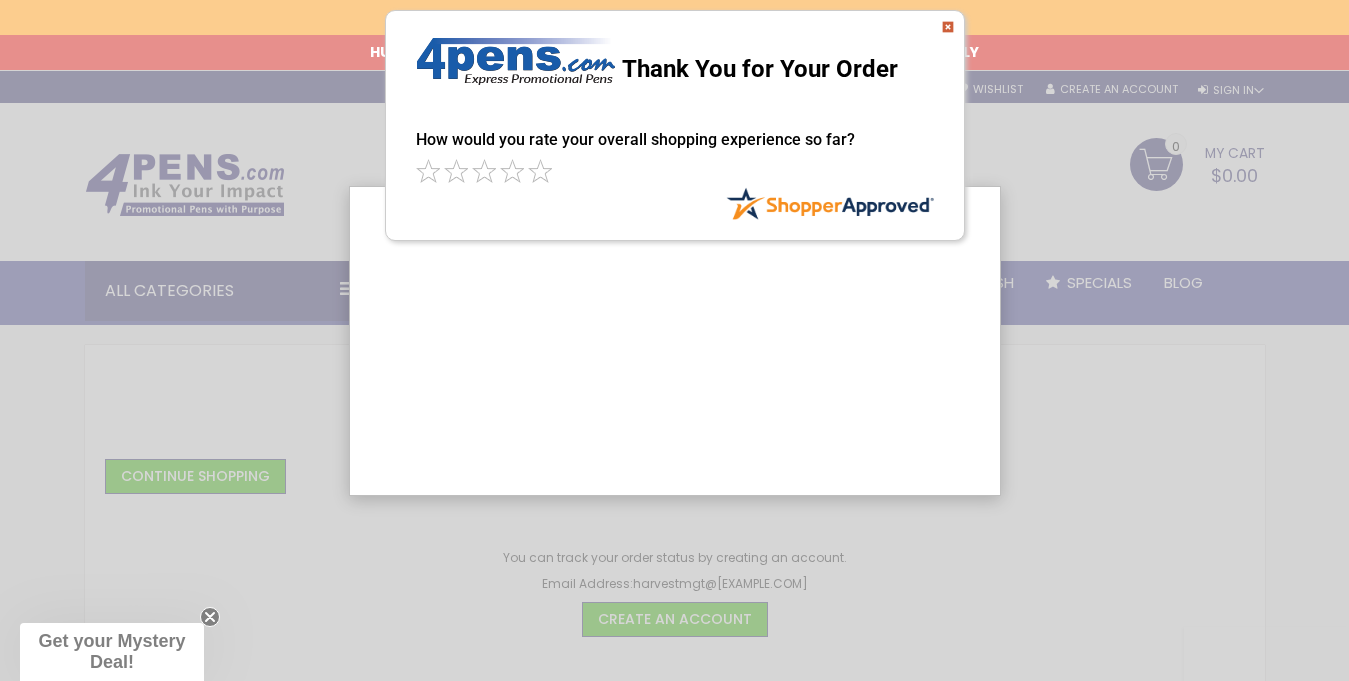 scroll, scrollTop: 0, scrollLeft: 0, axis: both 